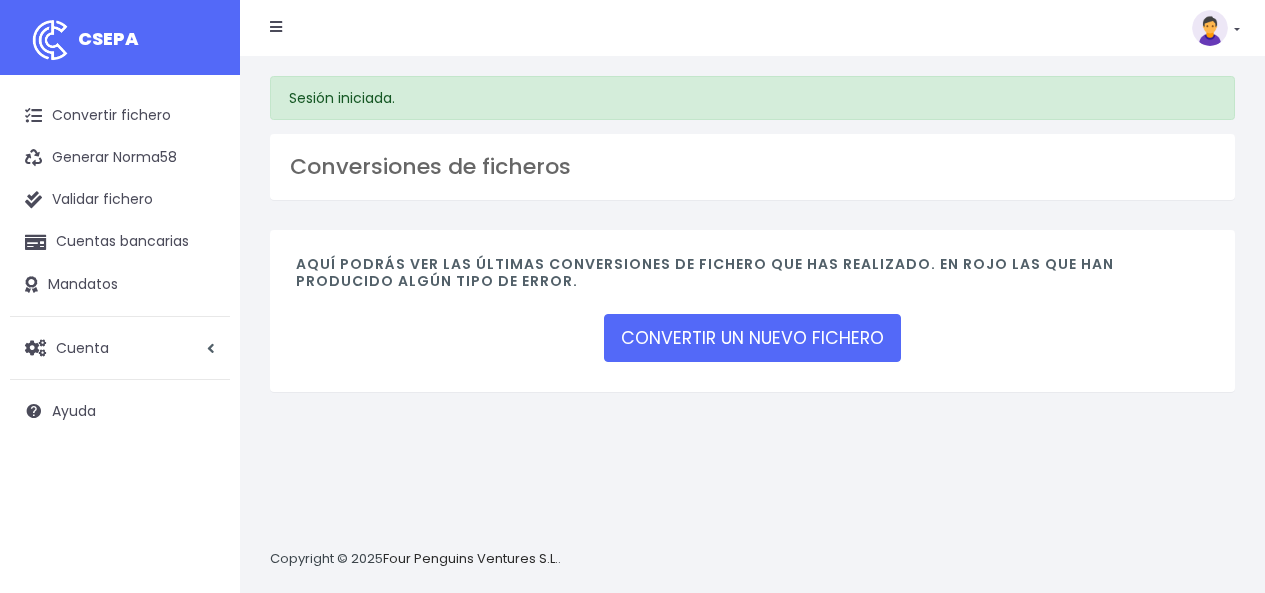 scroll, scrollTop: 0, scrollLeft: 0, axis: both 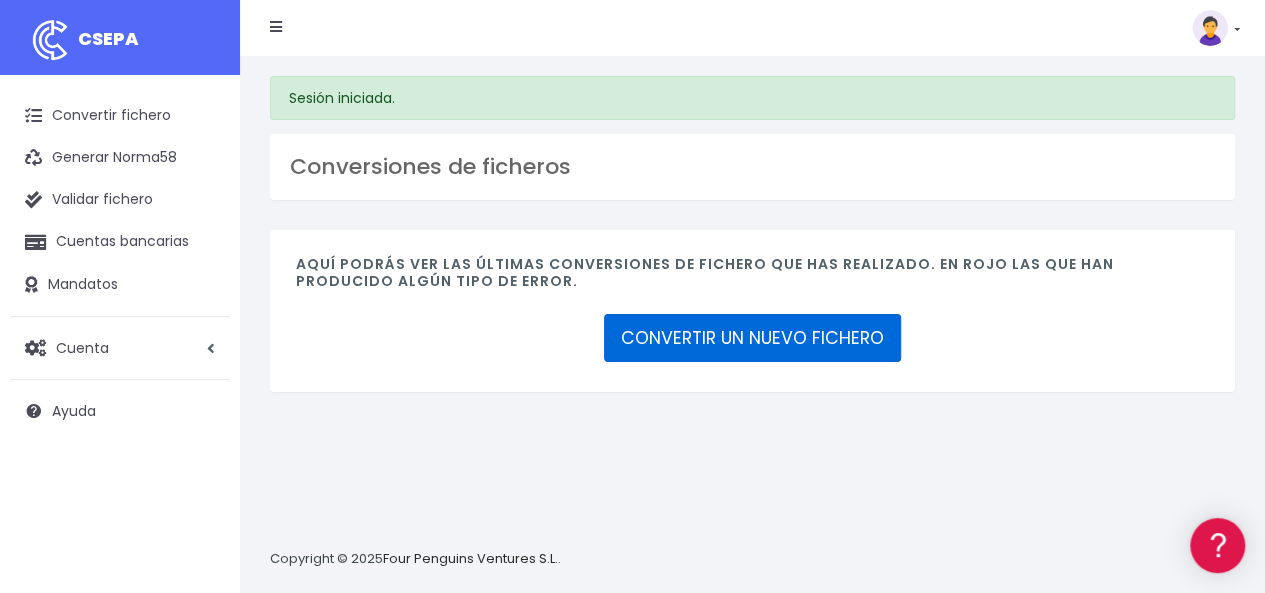 click on "CONVERTIR UN NUEVO FICHERO" at bounding box center [752, 338] 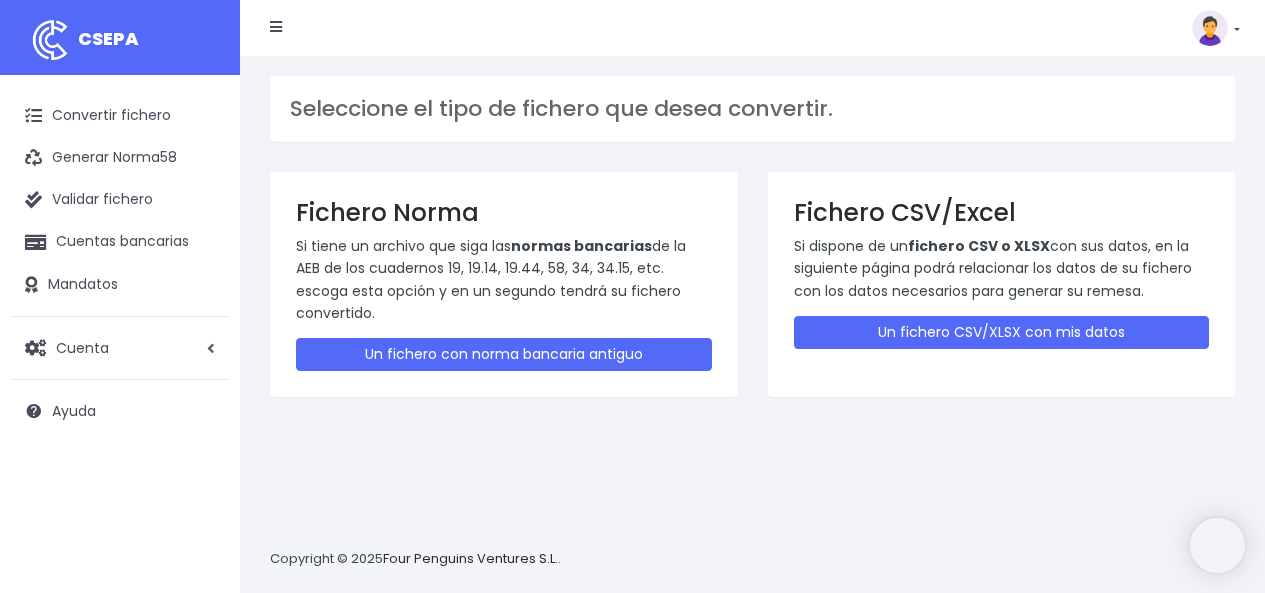 scroll, scrollTop: 0, scrollLeft: 0, axis: both 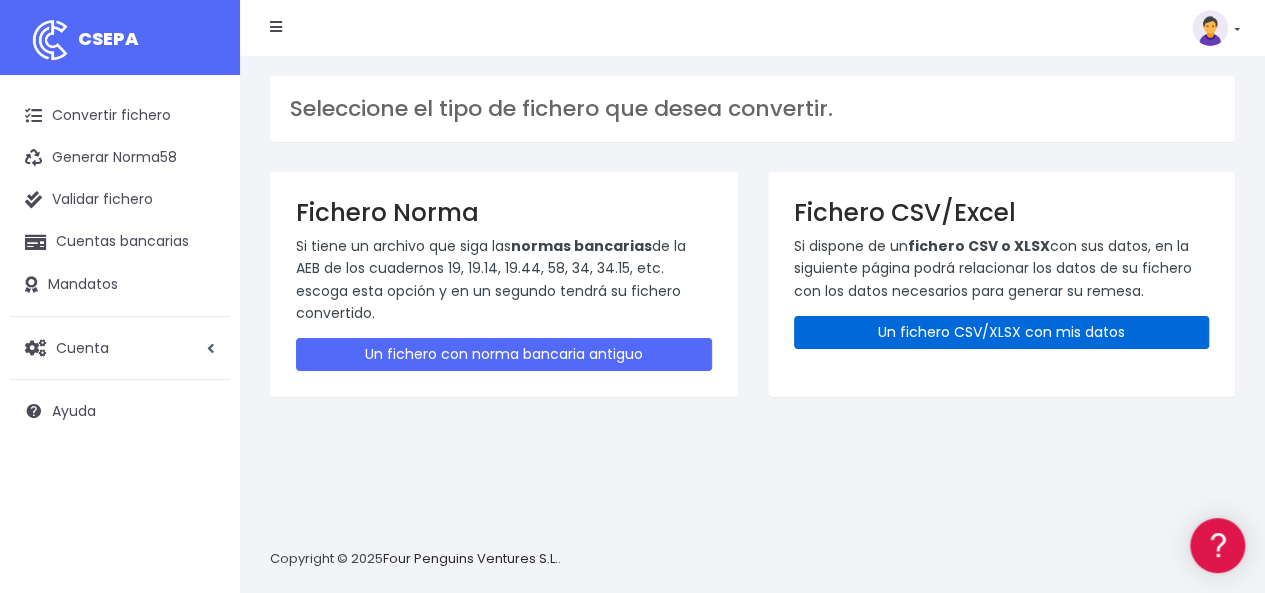 click on "Un fichero CSV/XLSX con mis datos" at bounding box center [1002, 332] 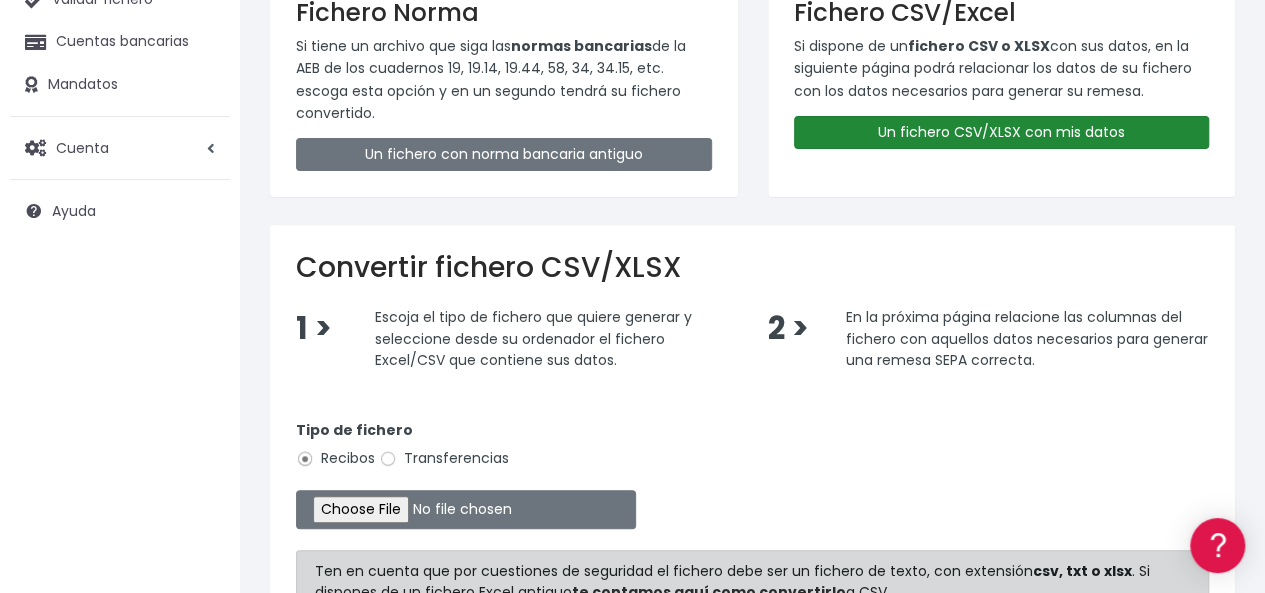 scroll, scrollTop: 300, scrollLeft: 0, axis: vertical 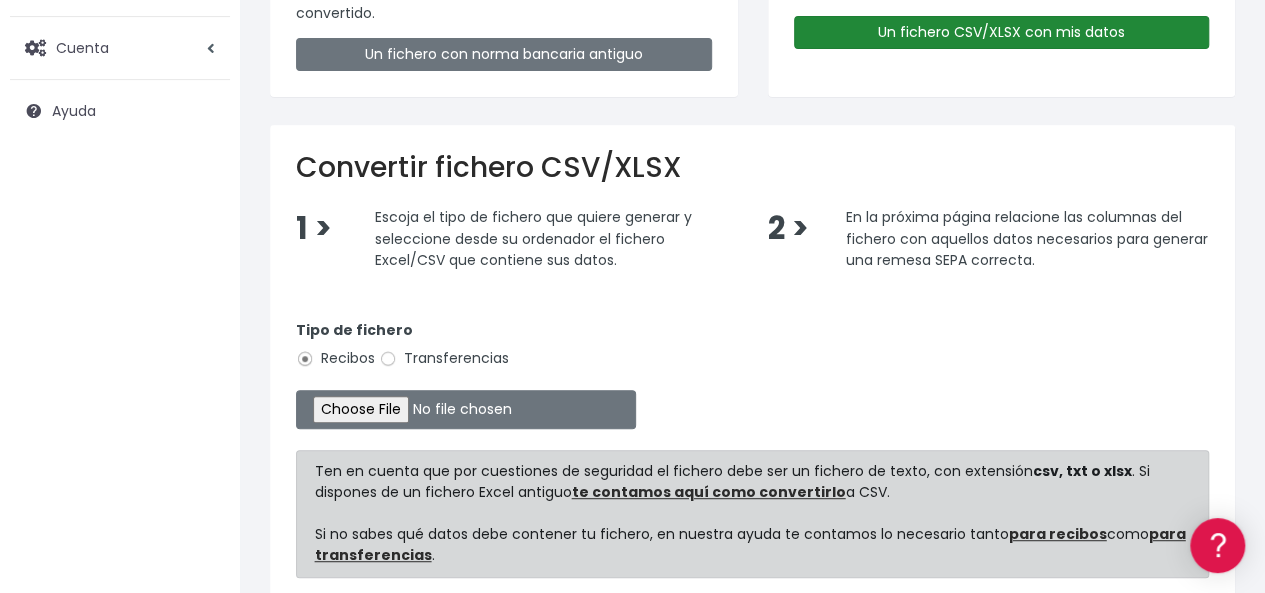 click on "Un fichero CSV/XLSX con mis datos" at bounding box center [1002, 32] 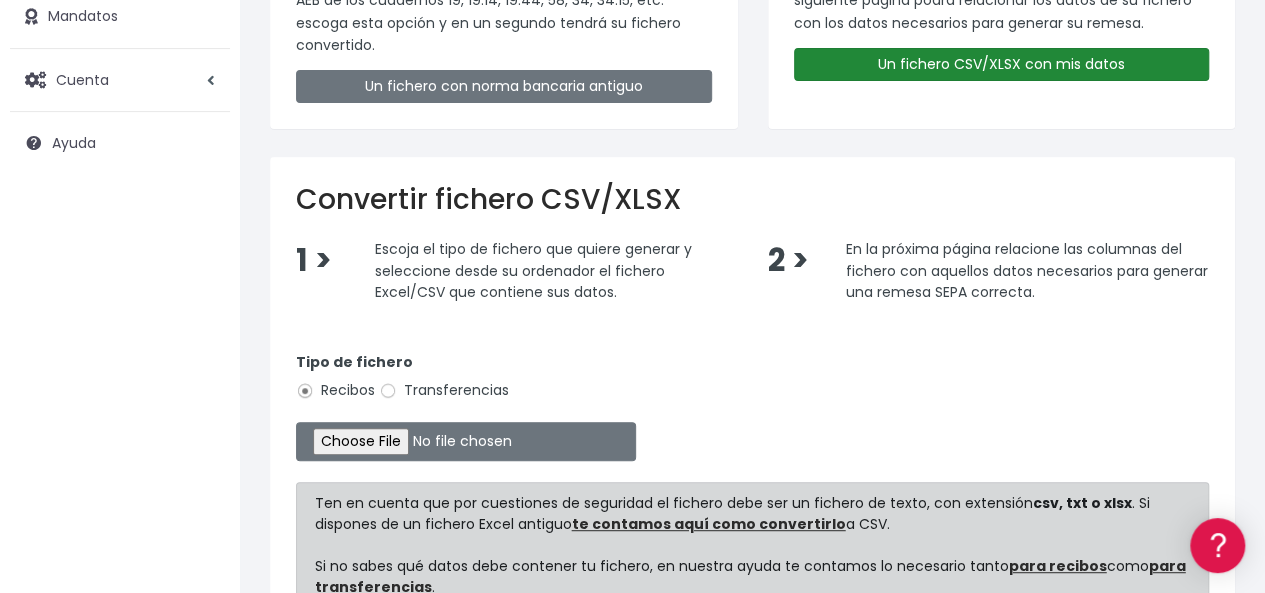scroll, scrollTop: 300, scrollLeft: 0, axis: vertical 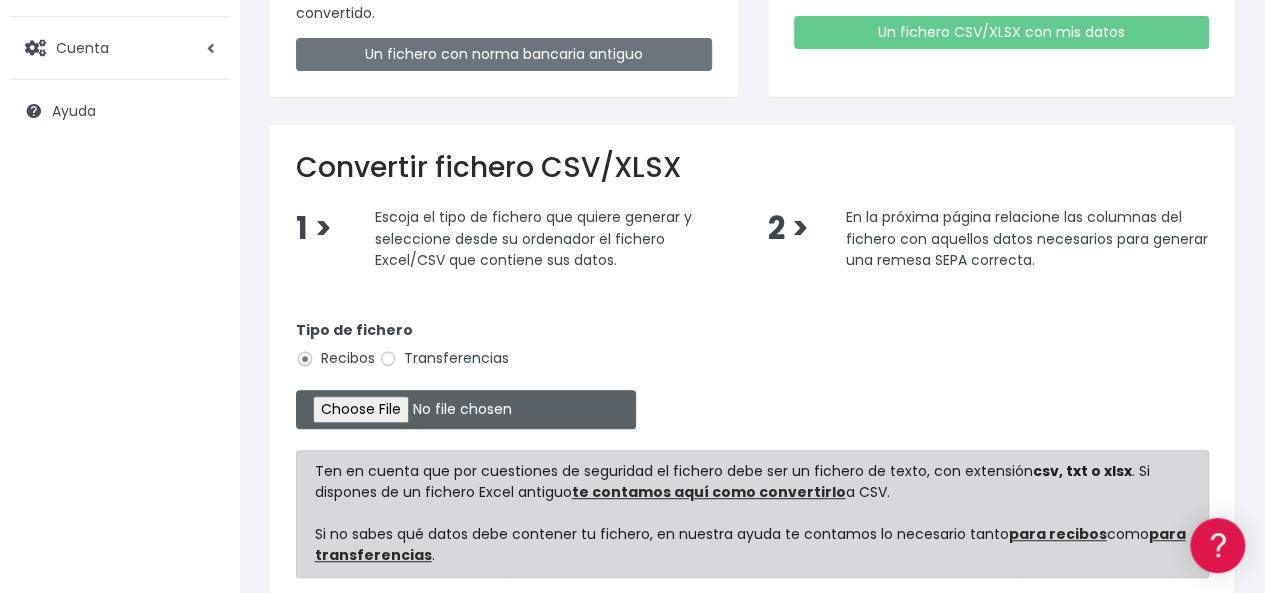 click at bounding box center [466, 409] 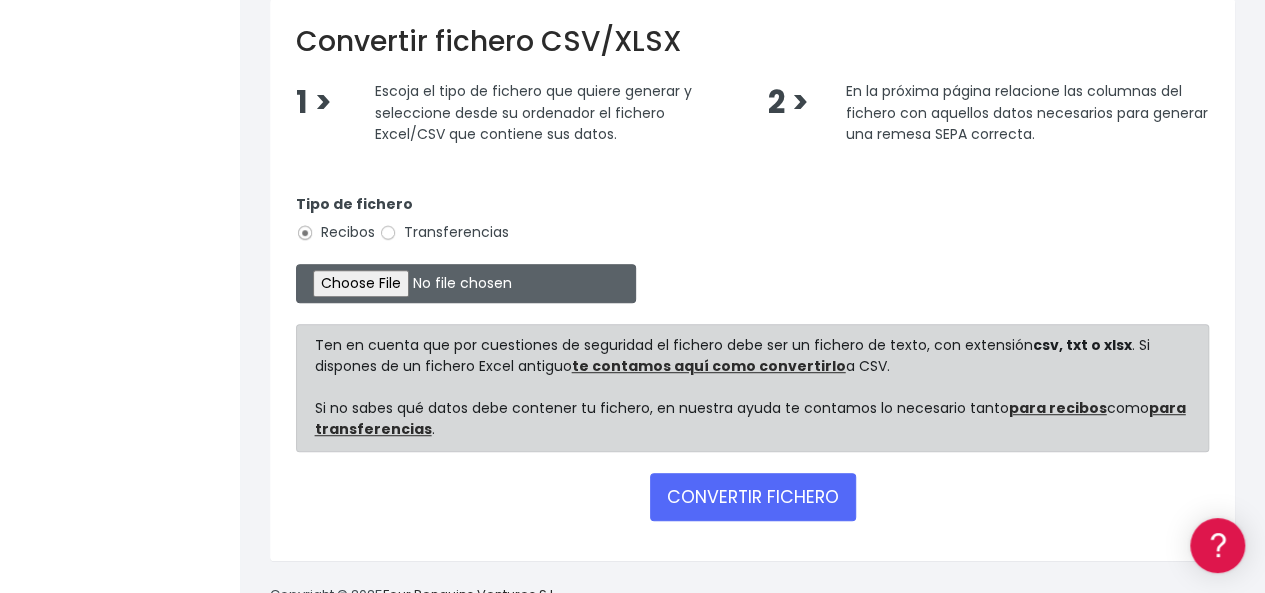 scroll, scrollTop: 478, scrollLeft: 0, axis: vertical 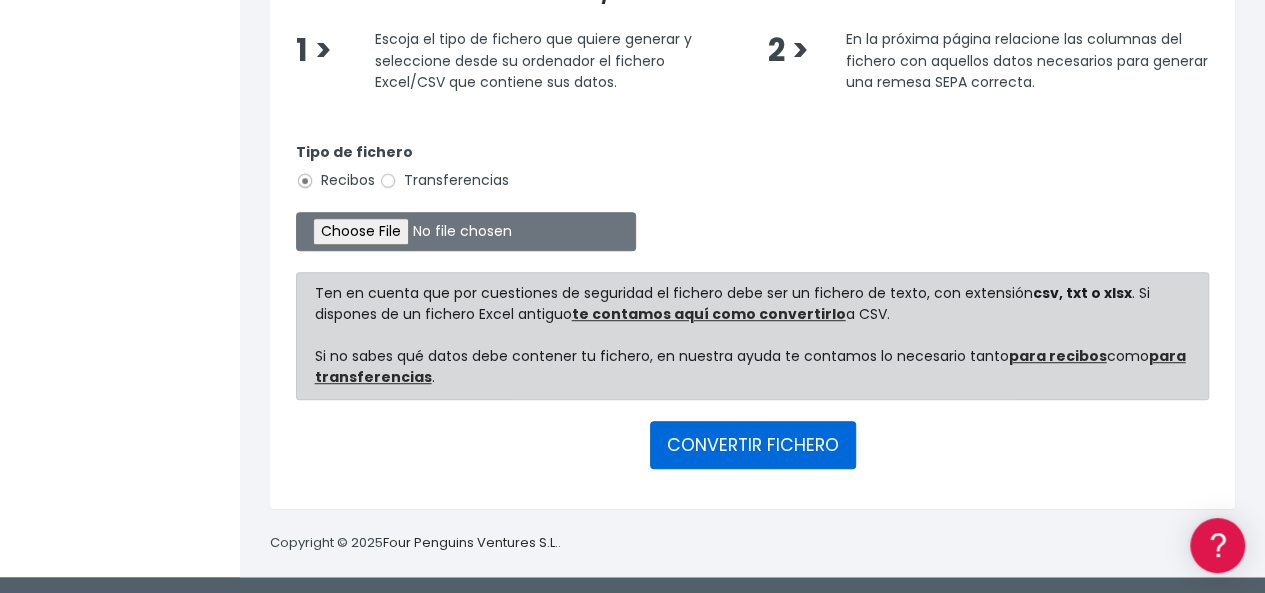 click on "CONVERTIR FICHERO" at bounding box center [753, 445] 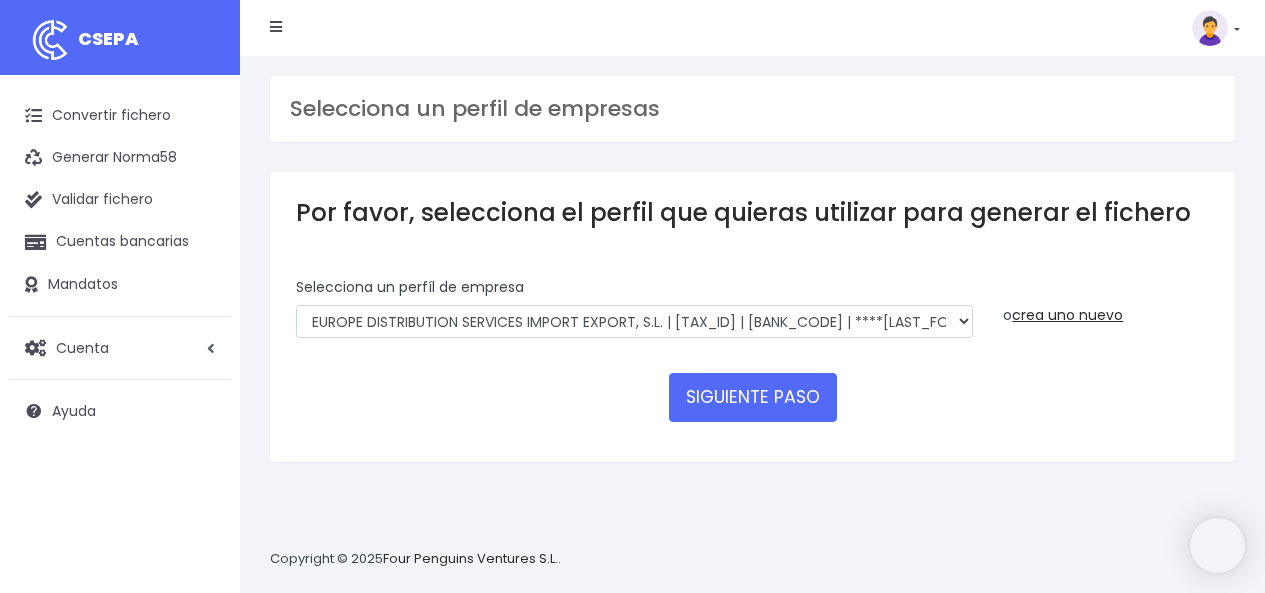 scroll, scrollTop: 0, scrollLeft: 0, axis: both 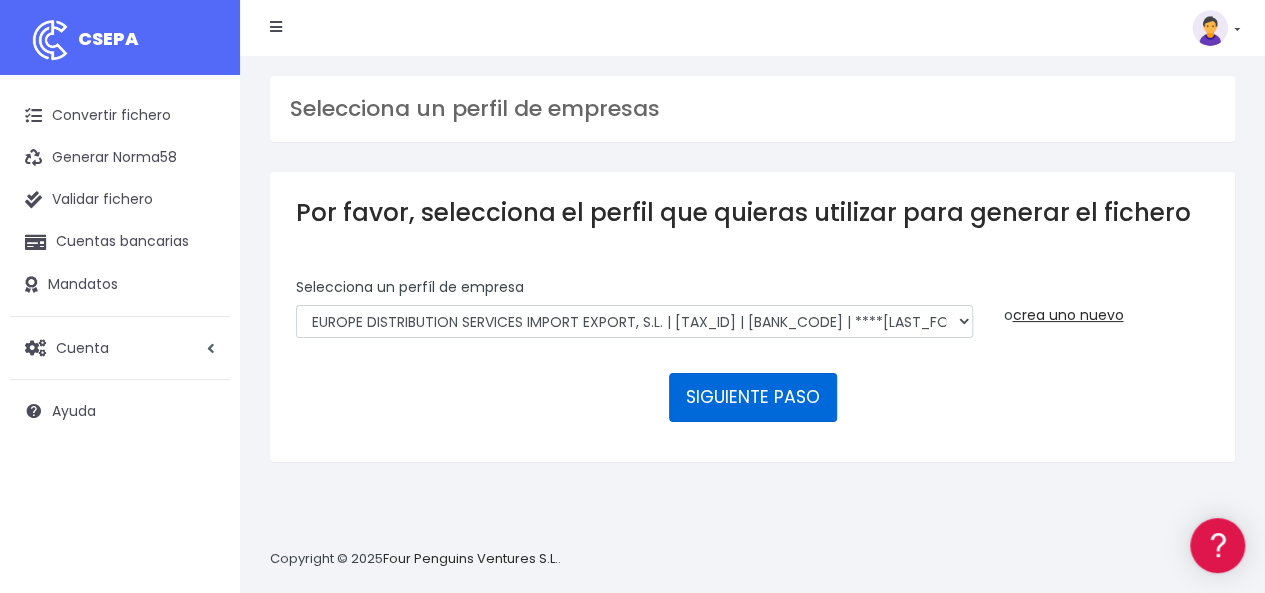 click on "SIGUIENTE PASO" at bounding box center [753, 397] 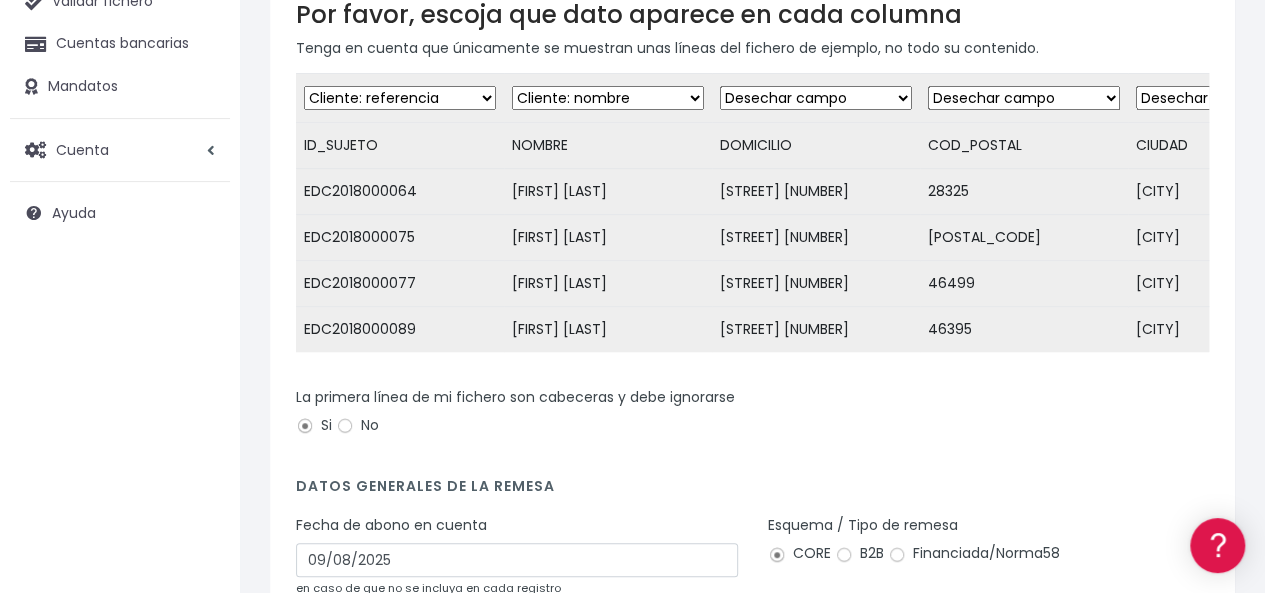 scroll, scrollTop: 200, scrollLeft: 0, axis: vertical 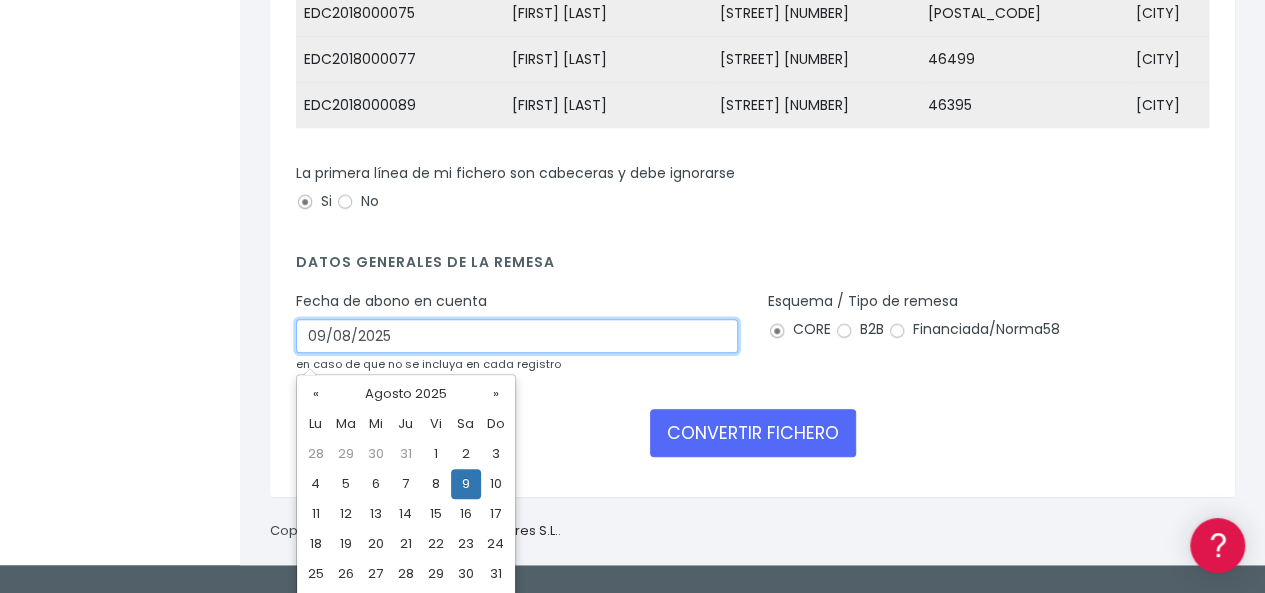 click on "09/08/2025" at bounding box center [517, 336] 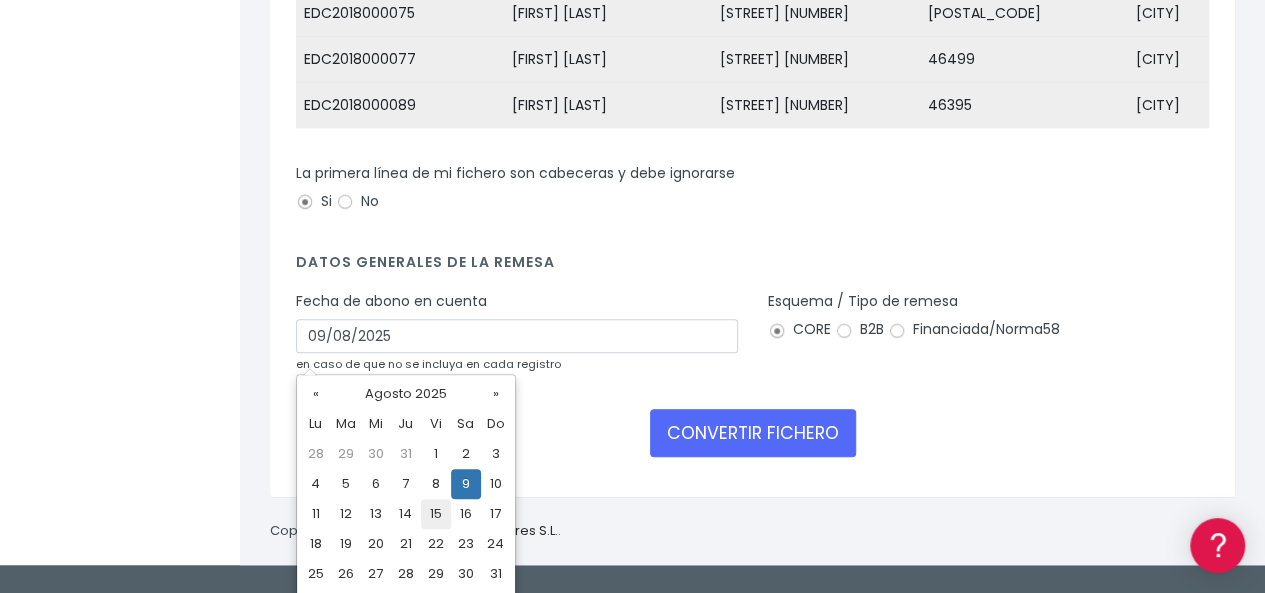 click on "15" at bounding box center (436, 514) 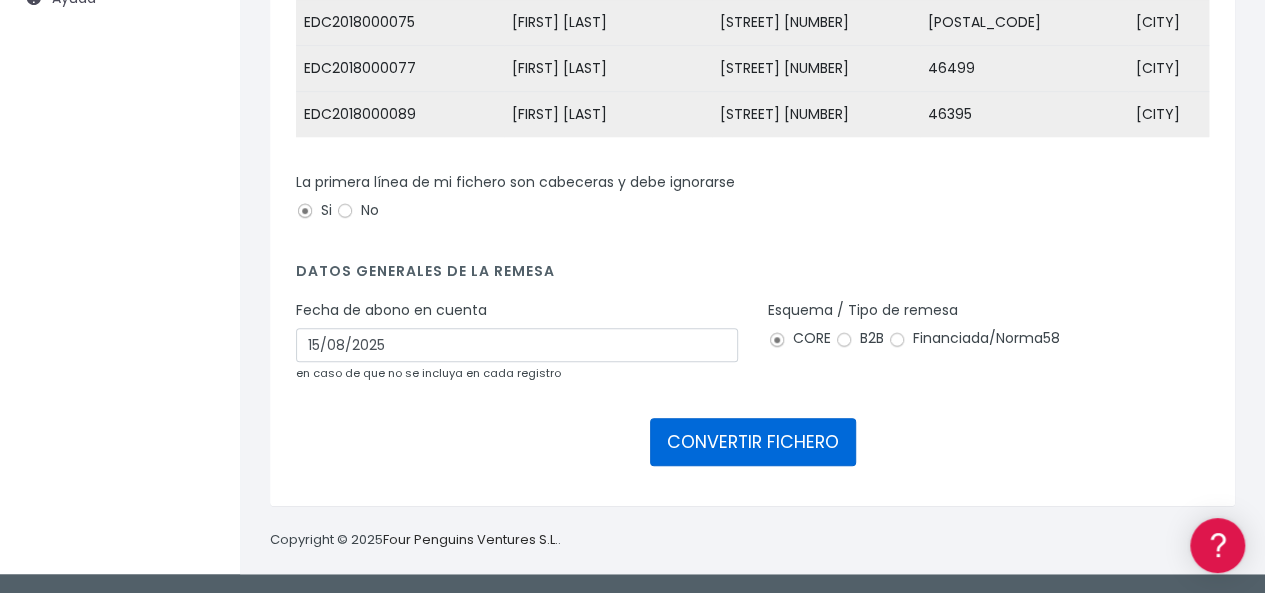 click on "CONVERTIR FICHERO" at bounding box center [753, 442] 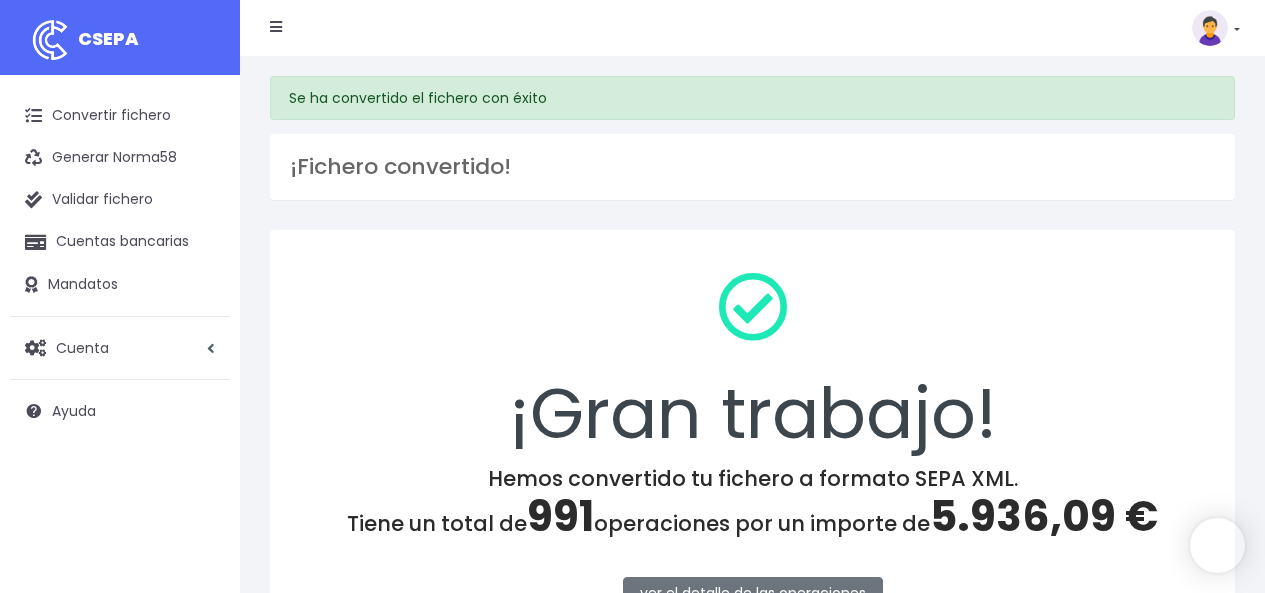 scroll, scrollTop: 0, scrollLeft: 0, axis: both 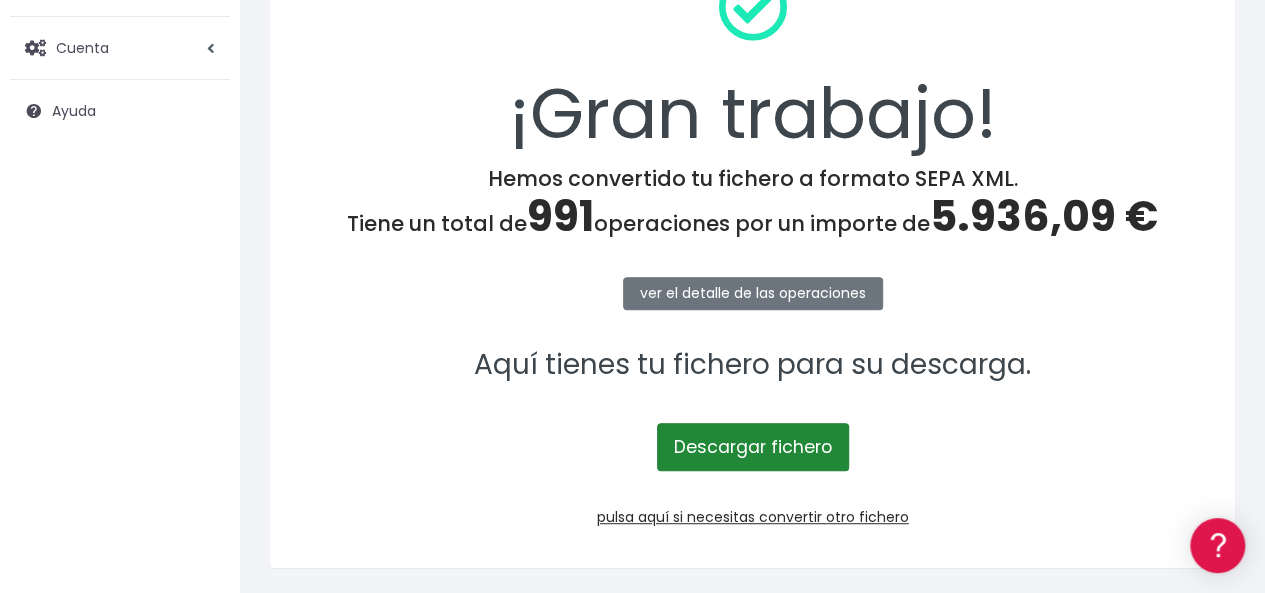 click on "Descargar fichero" at bounding box center (753, 447) 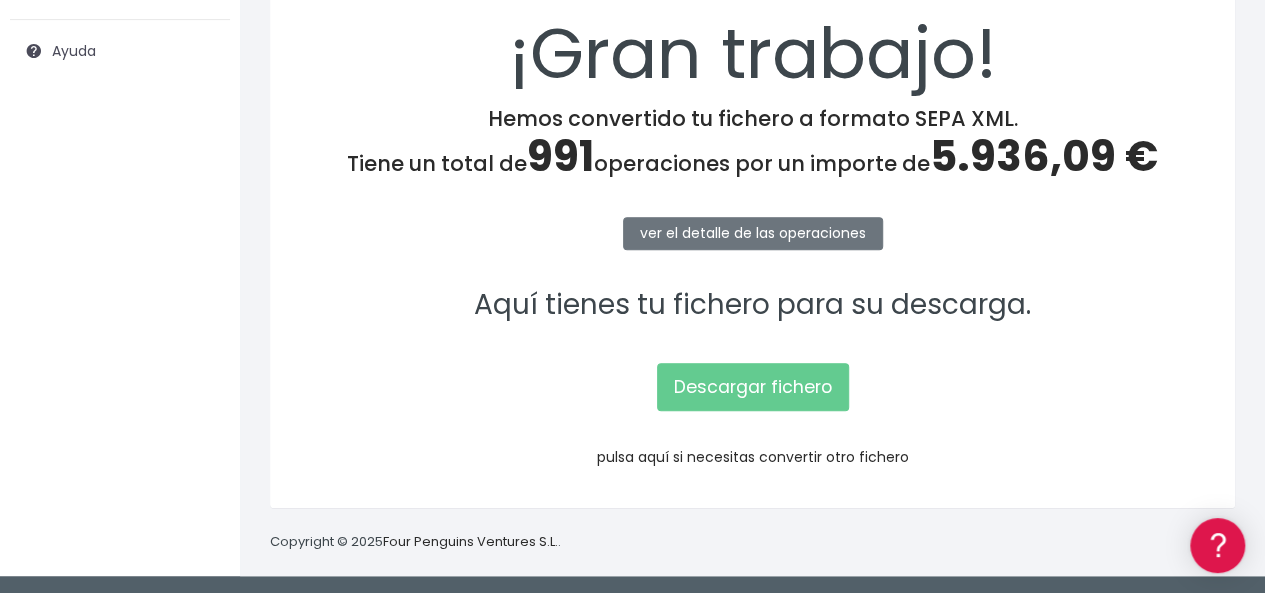click on "pulsa aquí si necesitas convertir otro fichero" at bounding box center (753, 457) 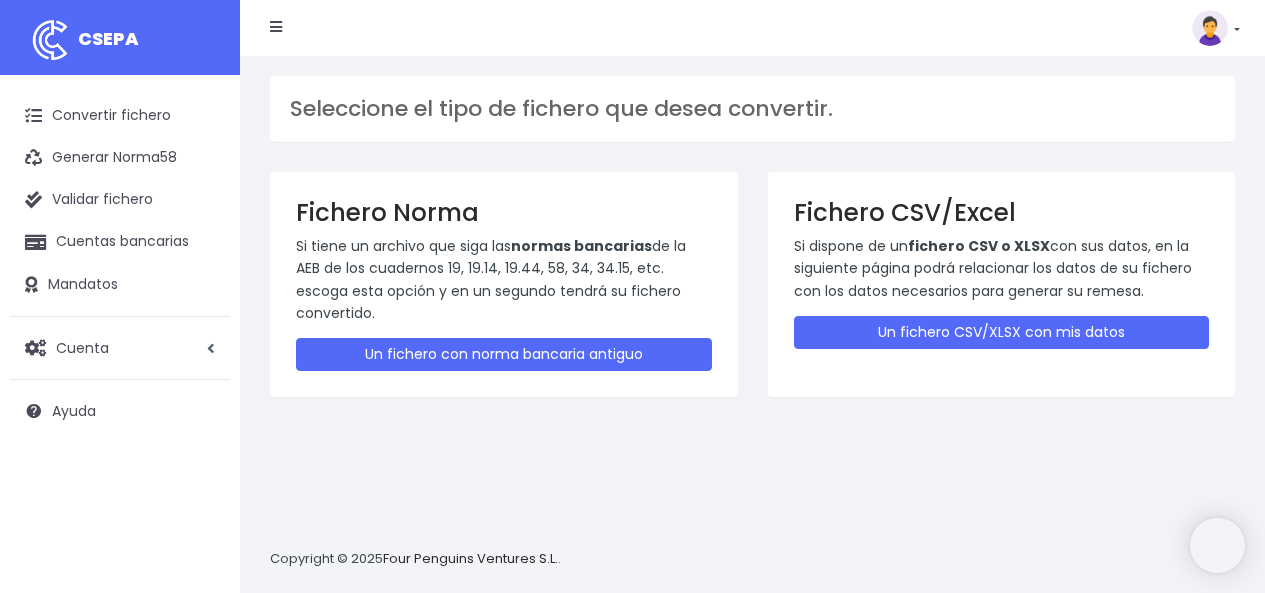 scroll, scrollTop: 0, scrollLeft: 0, axis: both 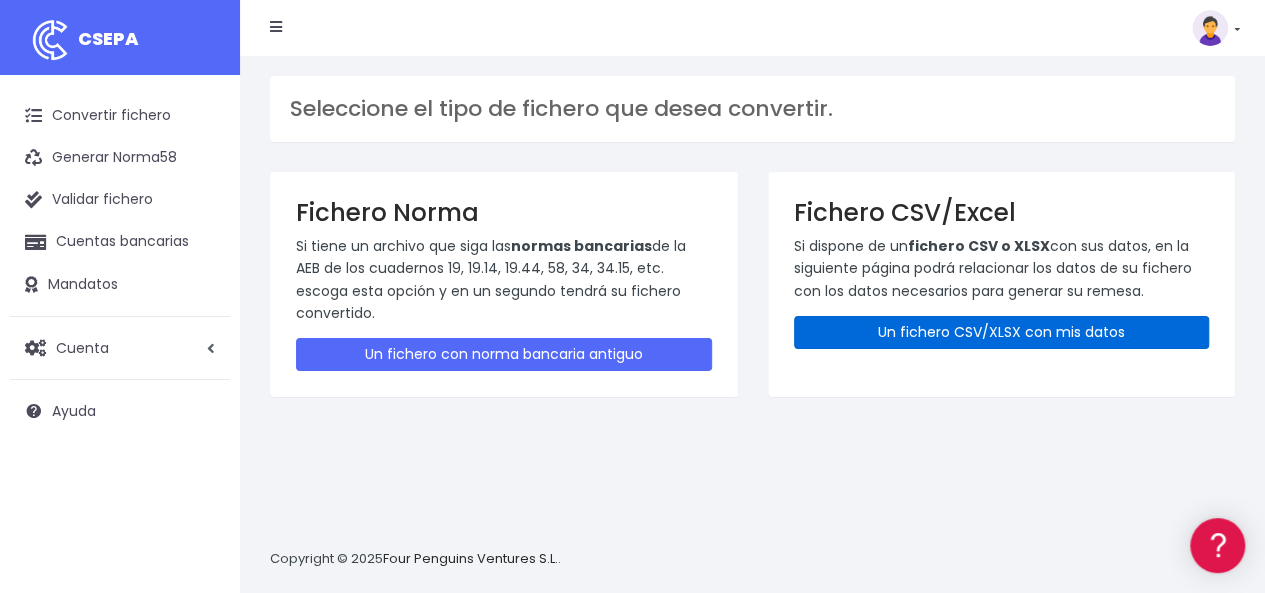 click on "Un fichero CSV/XLSX con mis datos" at bounding box center [1002, 332] 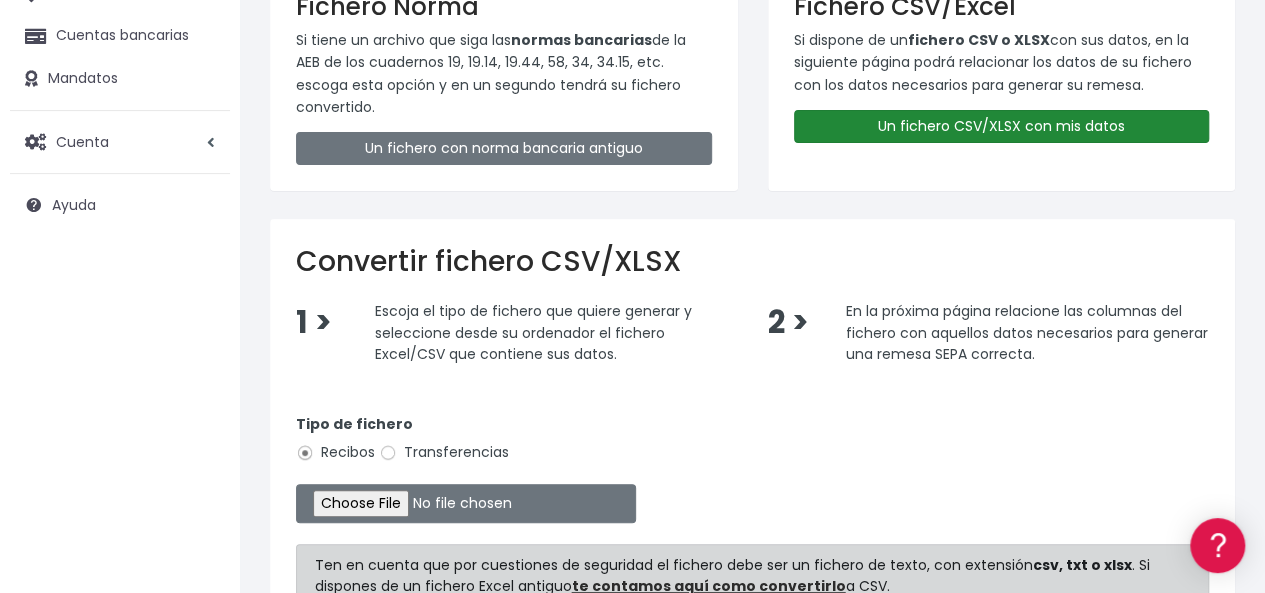 scroll, scrollTop: 300, scrollLeft: 0, axis: vertical 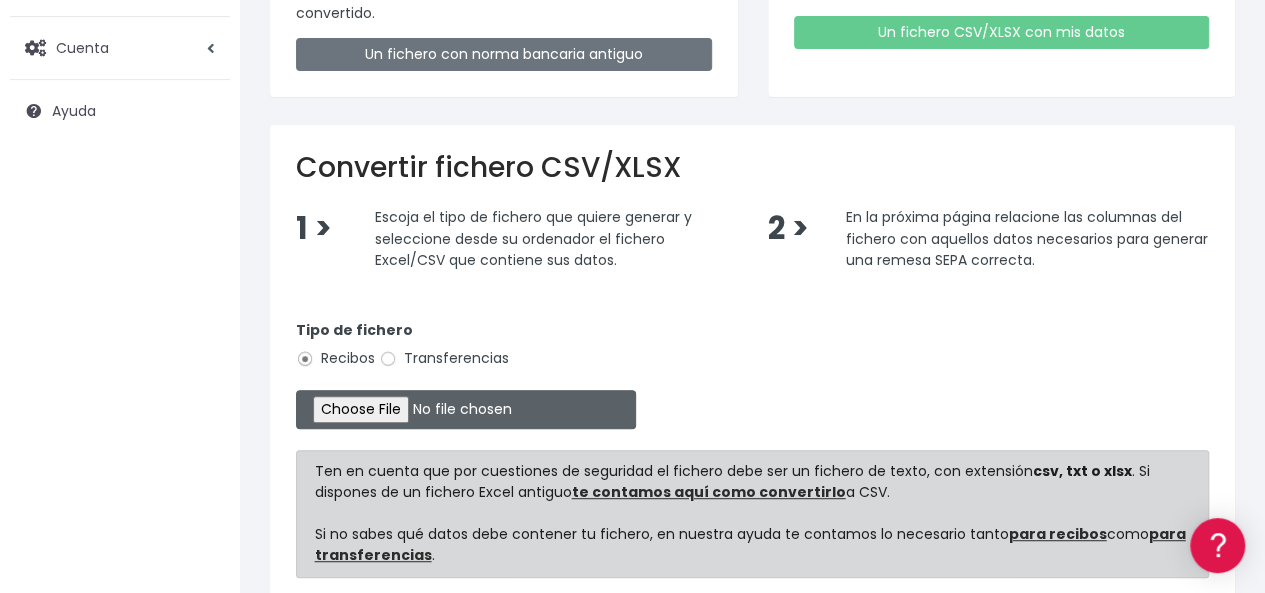 click at bounding box center (466, 409) 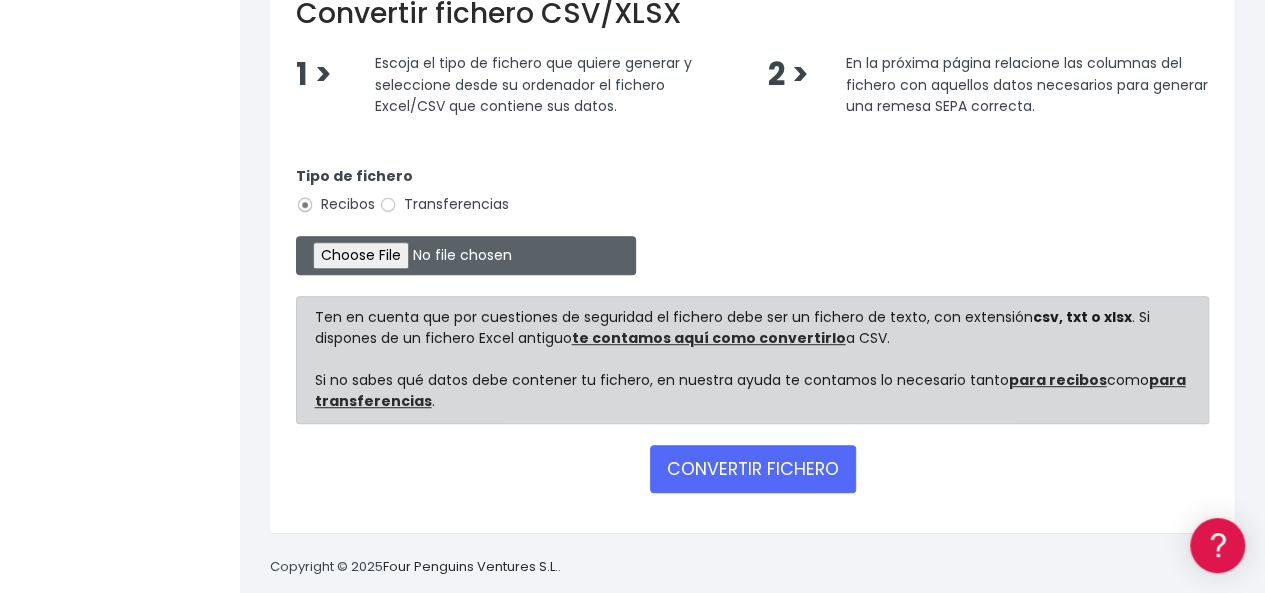 scroll, scrollTop: 478, scrollLeft: 0, axis: vertical 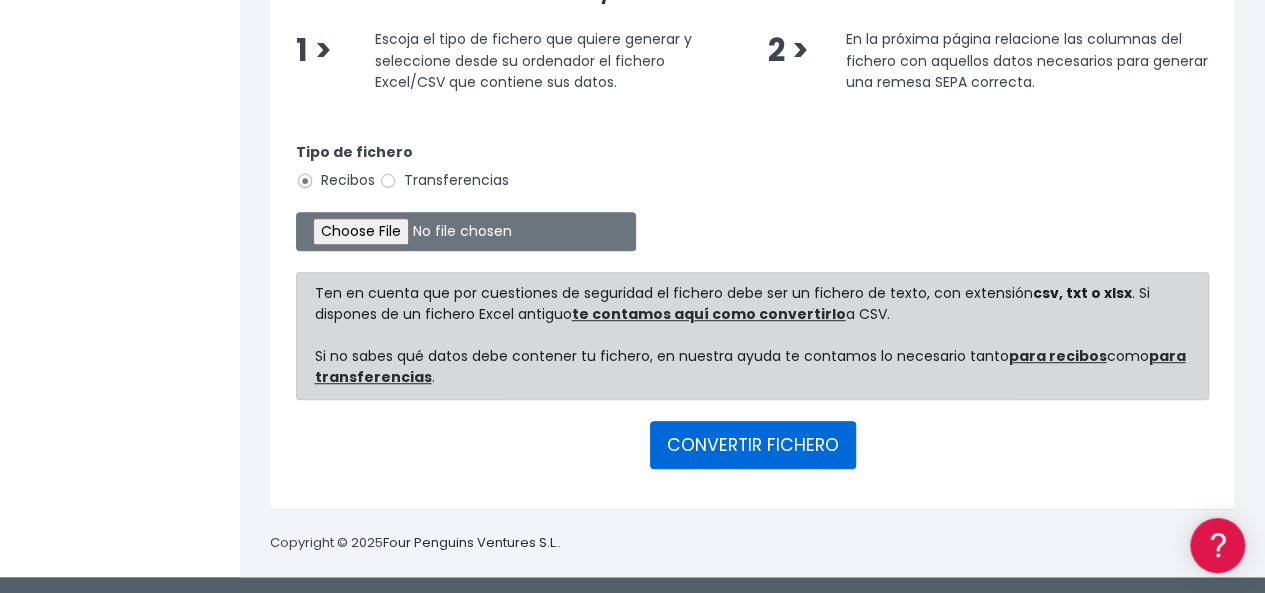 click on "CONVERTIR FICHERO" at bounding box center (753, 445) 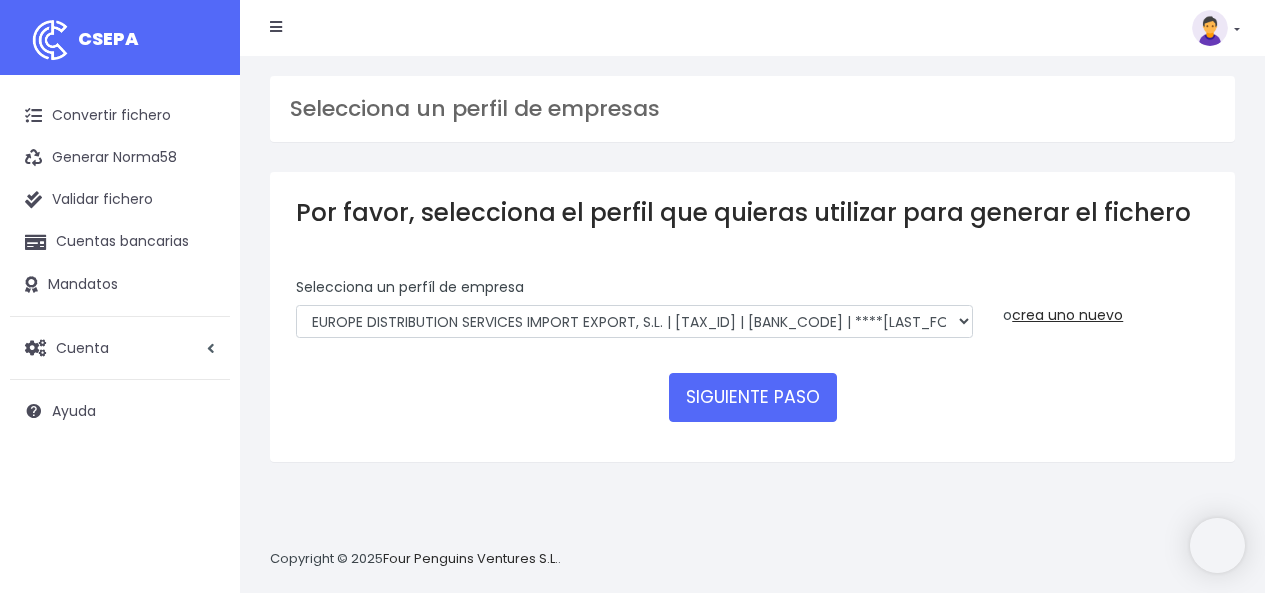 scroll, scrollTop: 0, scrollLeft: 0, axis: both 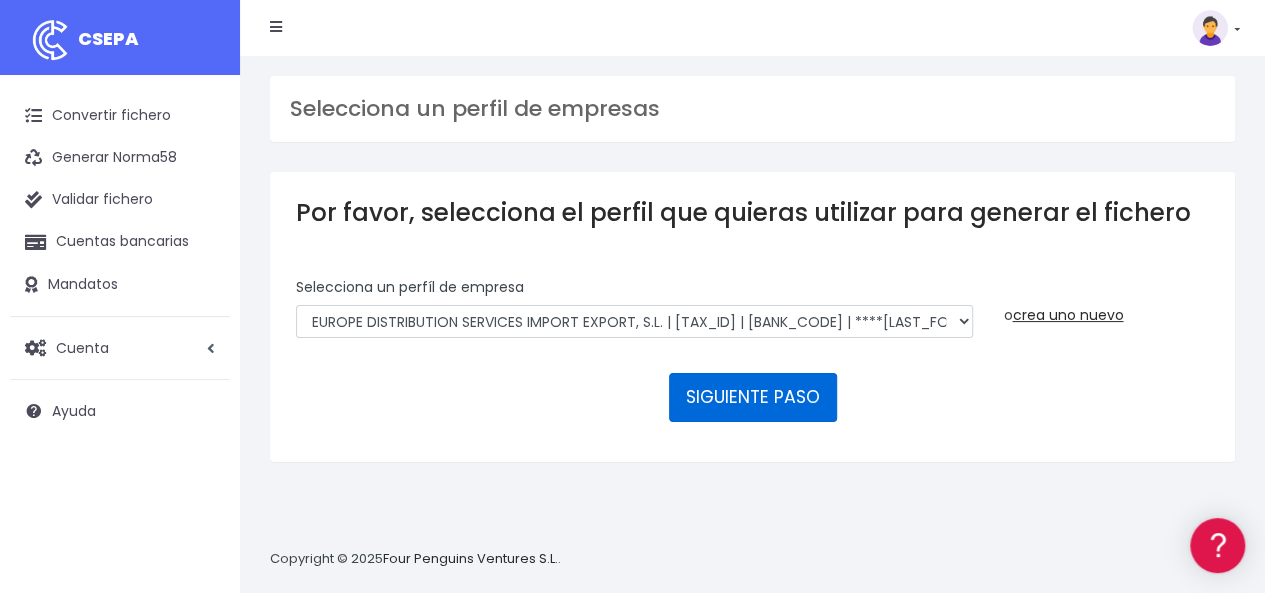 click on "SIGUIENTE PASO" at bounding box center (753, 397) 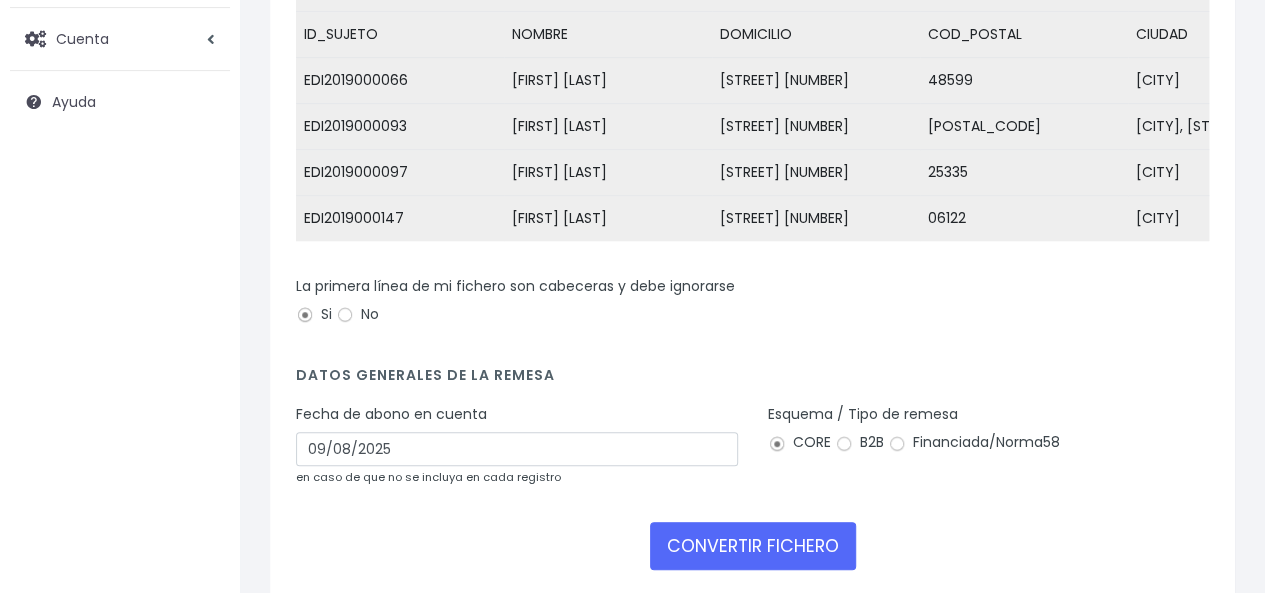 scroll, scrollTop: 325, scrollLeft: 0, axis: vertical 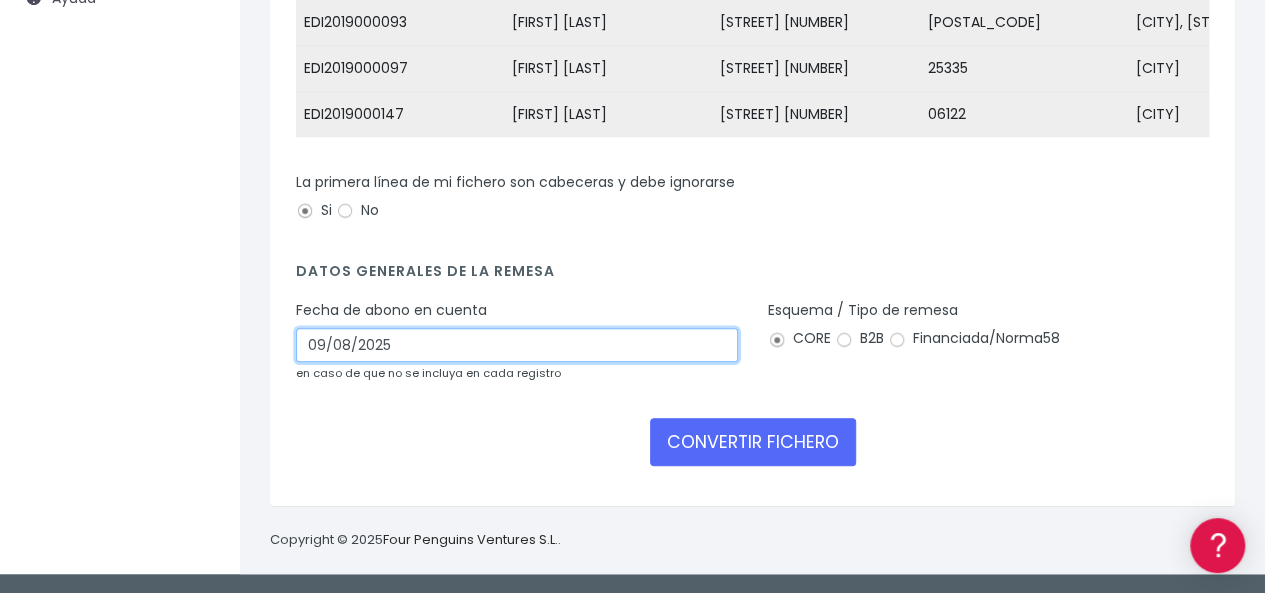 click on "09/08/2025" at bounding box center [517, 345] 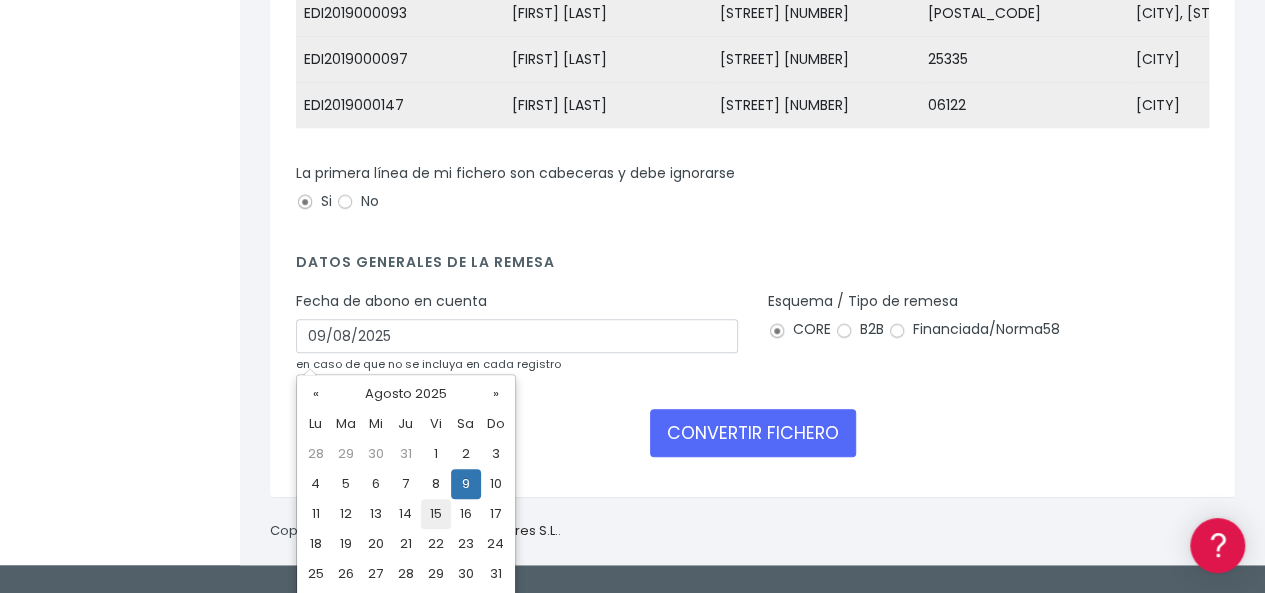 click on "15" at bounding box center [436, 514] 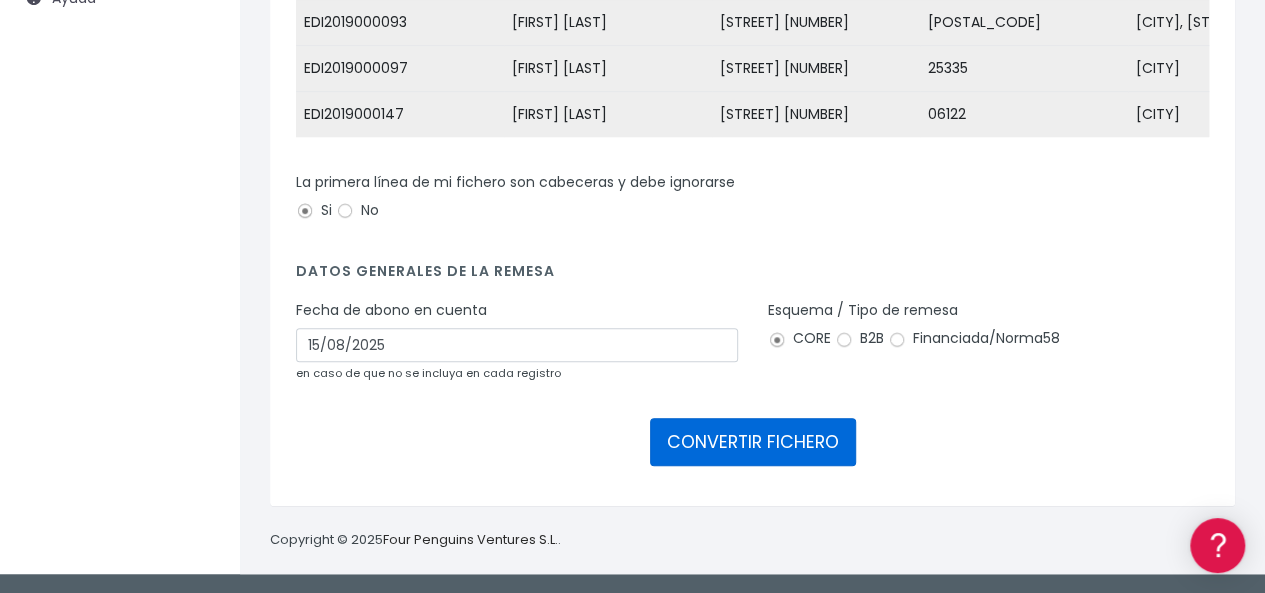 click on "CONVERTIR FICHERO" at bounding box center [753, 442] 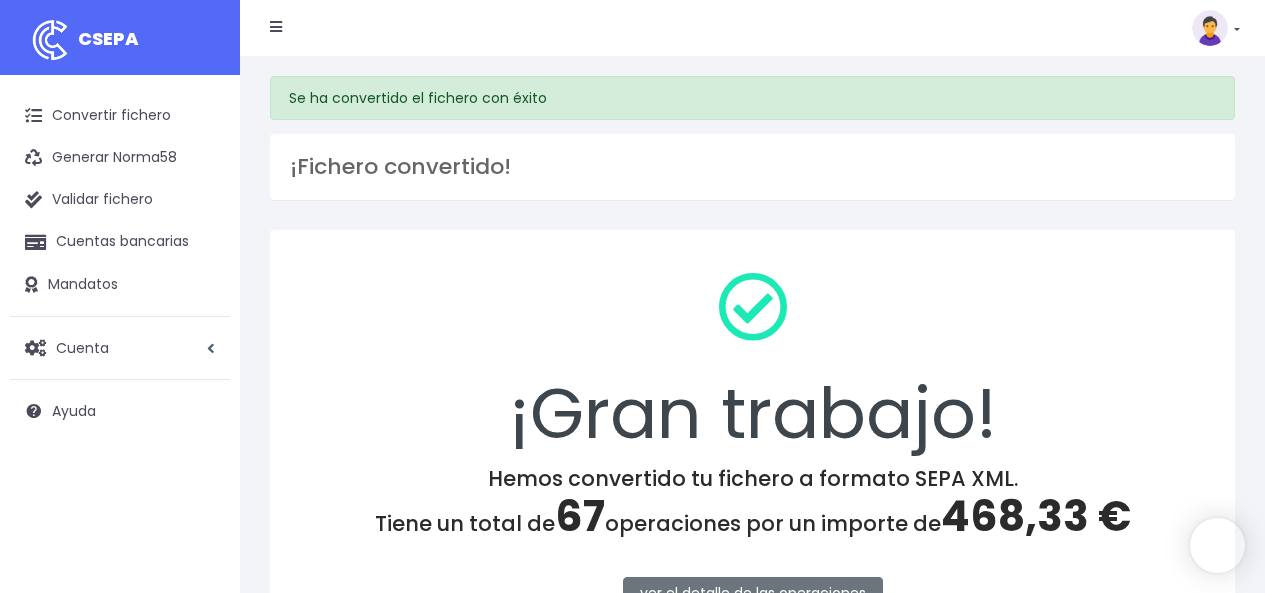 scroll, scrollTop: 0, scrollLeft: 0, axis: both 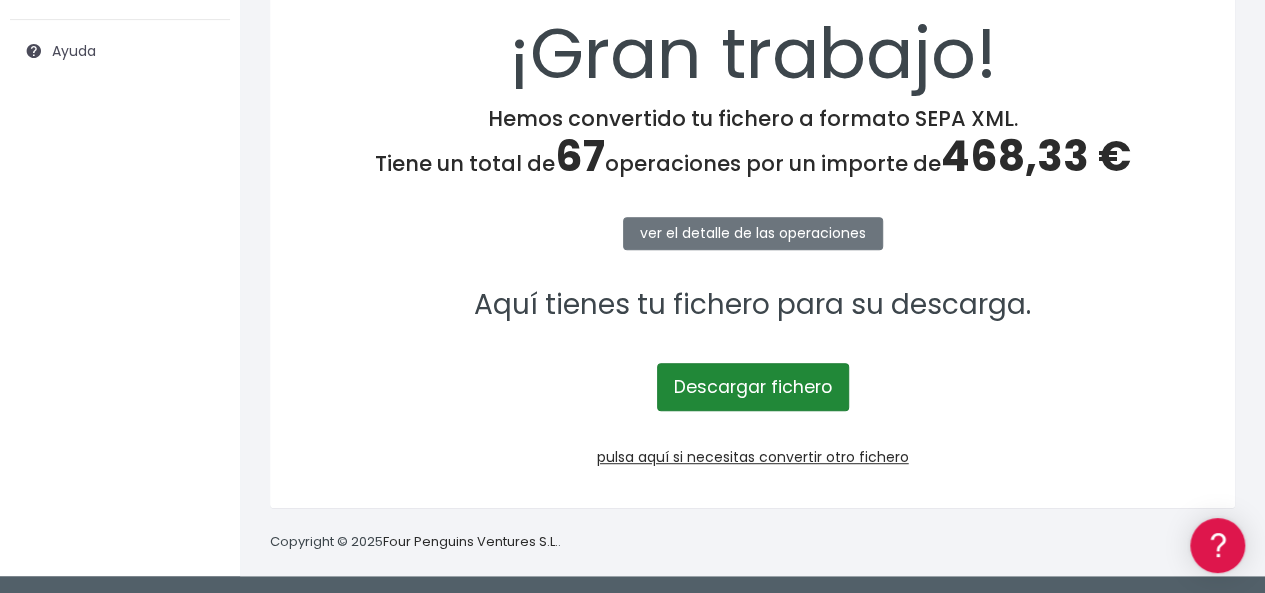 click on "Descargar fichero" at bounding box center (753, 387) 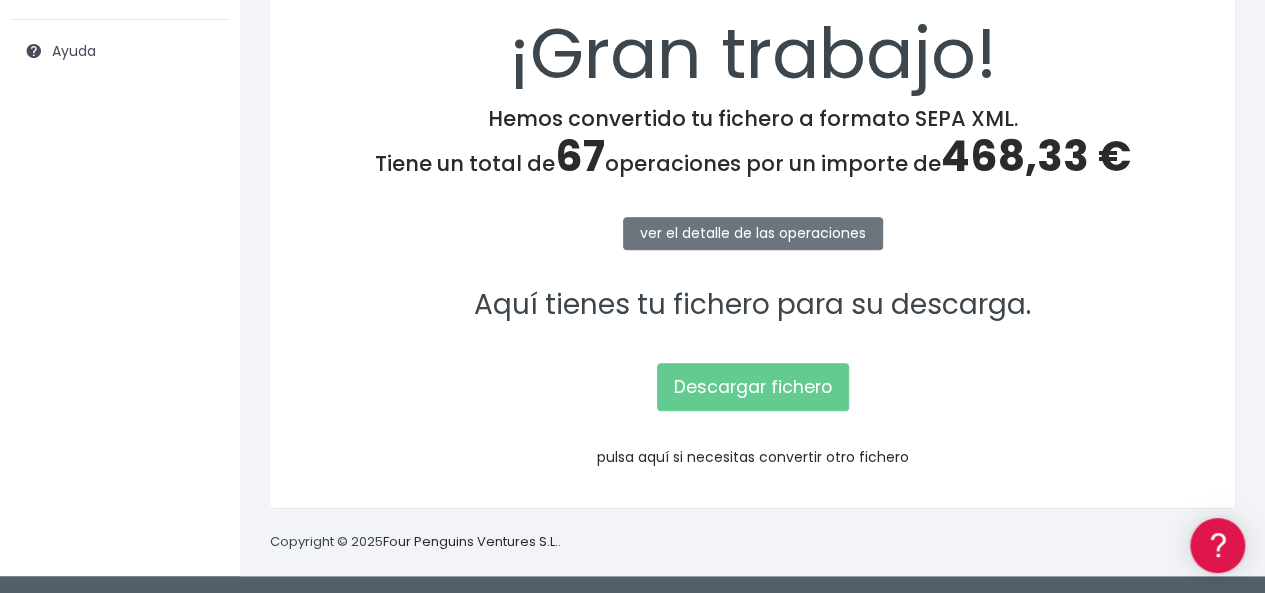 click on "pulsa aquí si necesitas convertir otro fichero" at bounding box center [753, 457] 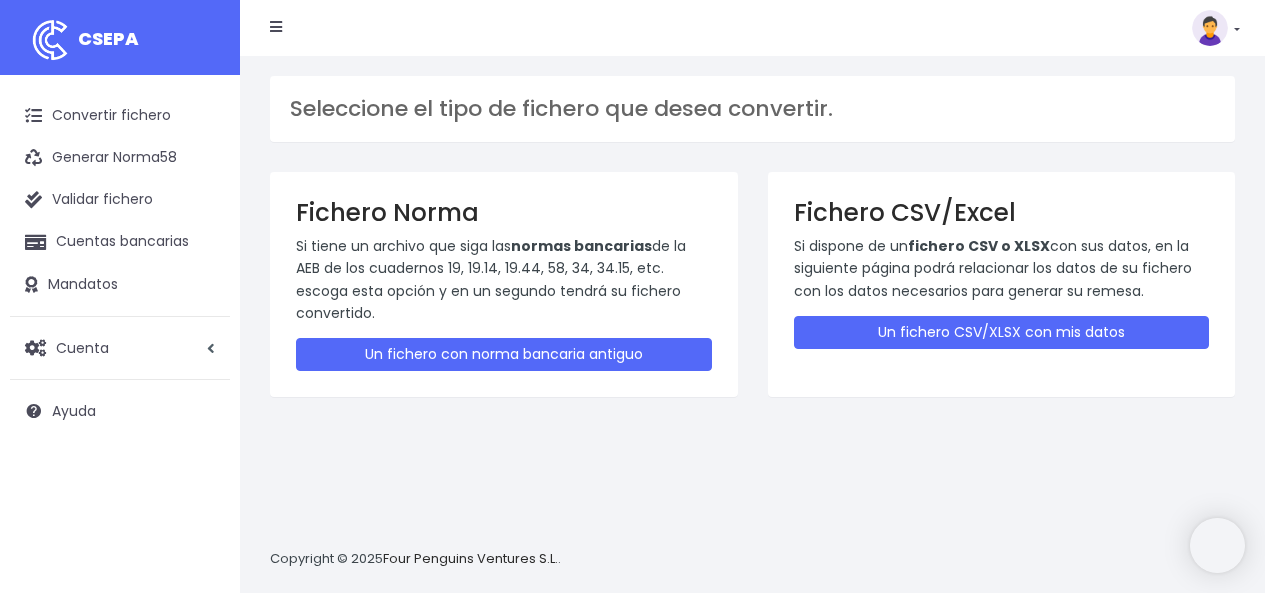 scroll, scrollTop: 0, scrollLeft: 0, axis: both 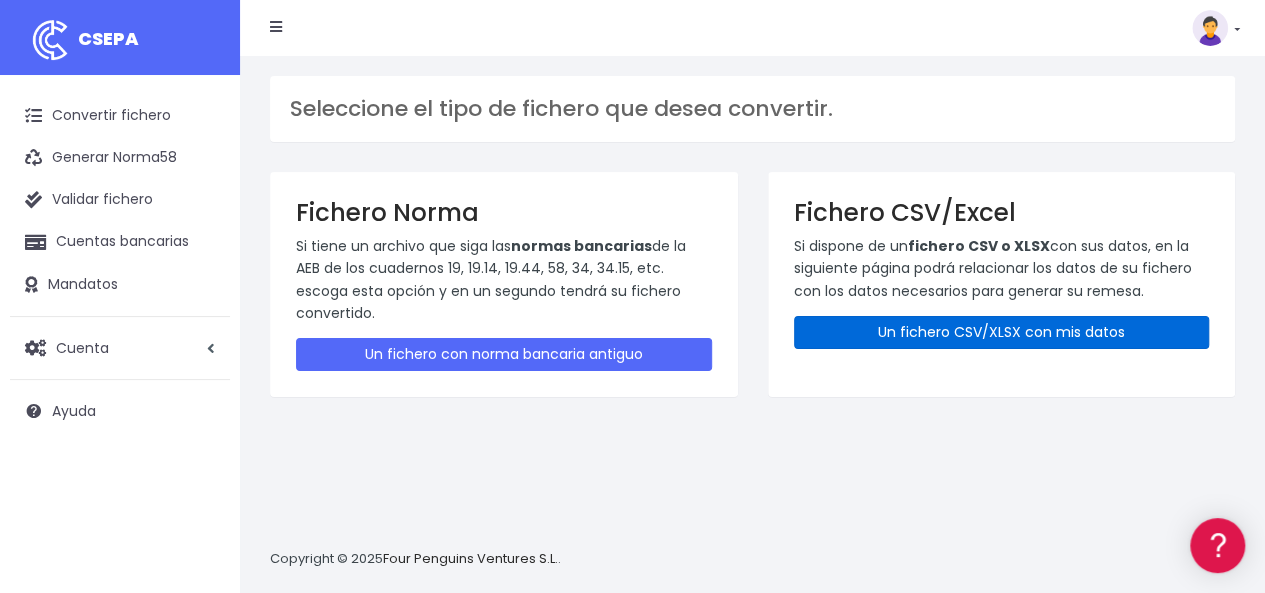 click on "Un fichero CSV/XLSX con mis datos" at bounding box center (1002, 332) 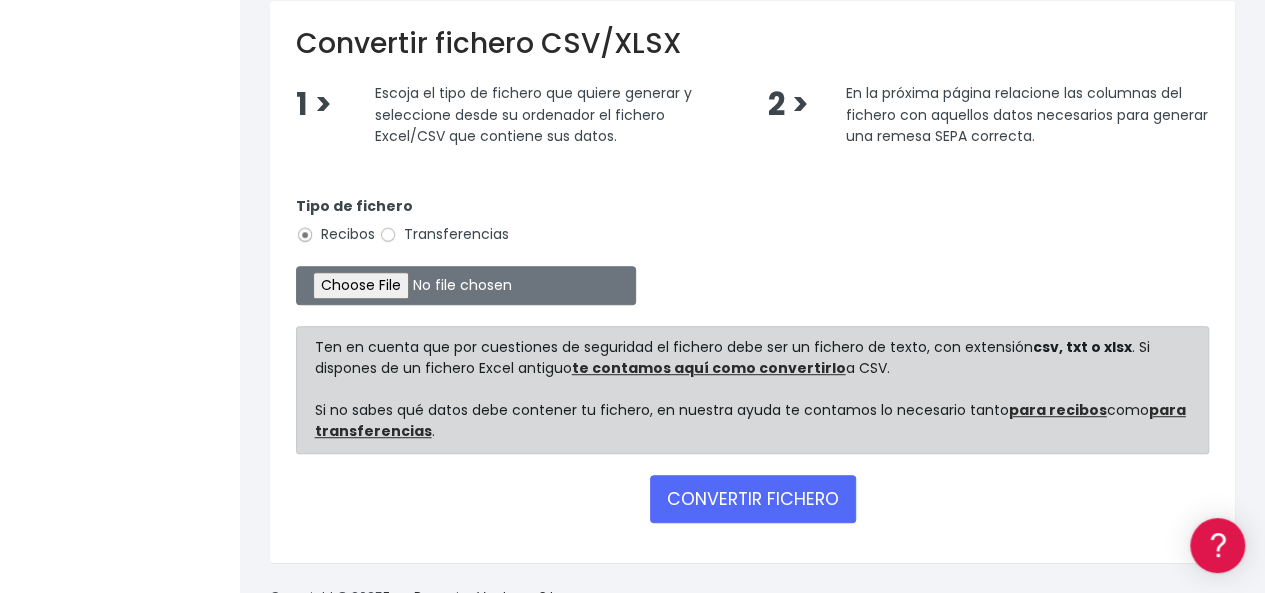 scroll, scrollTop: 478, scrollLeft: 0, axis: vertical 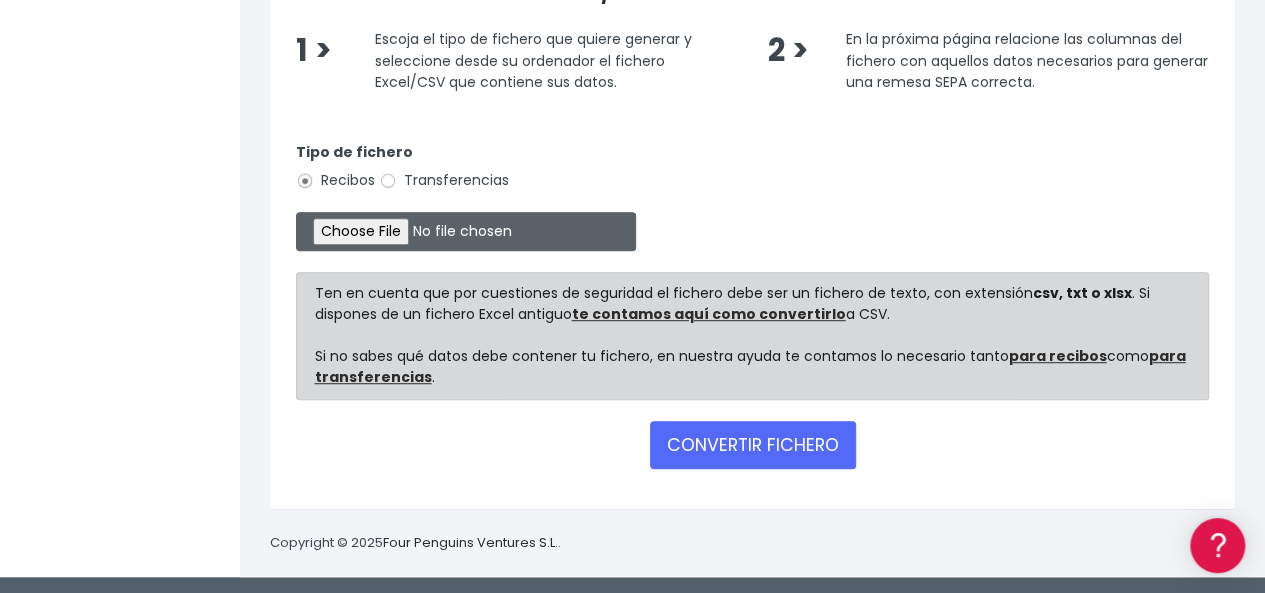 click at bounding box center (466, 231) 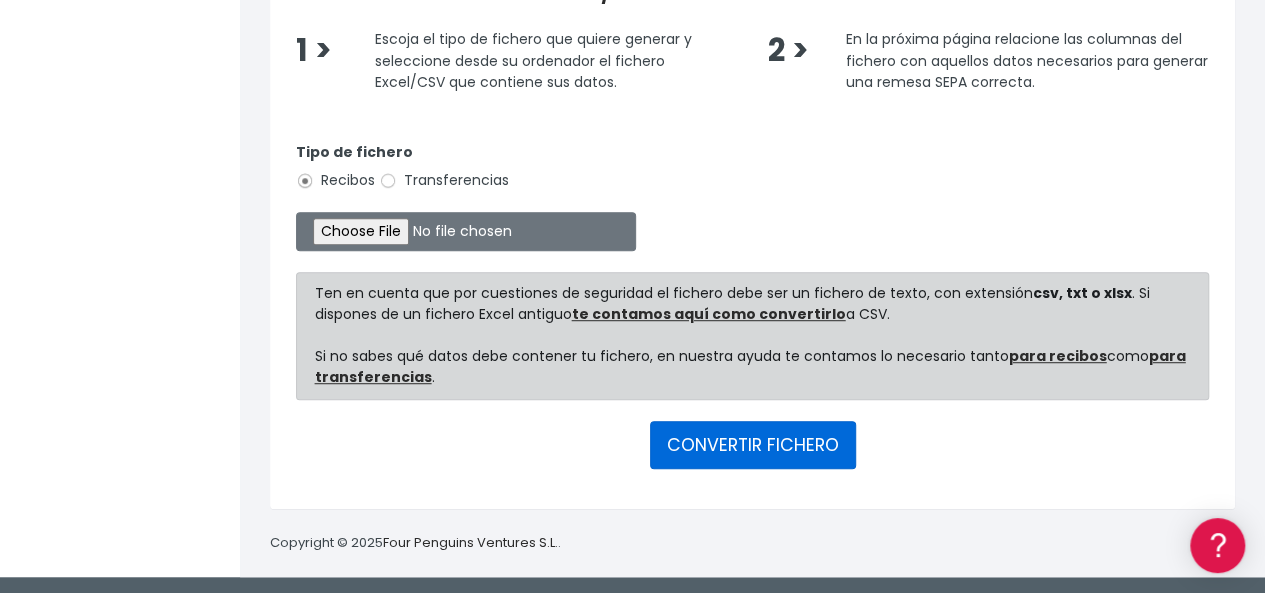 click on "CONVERTIR FICHERO" at bounding box center [753, 445] 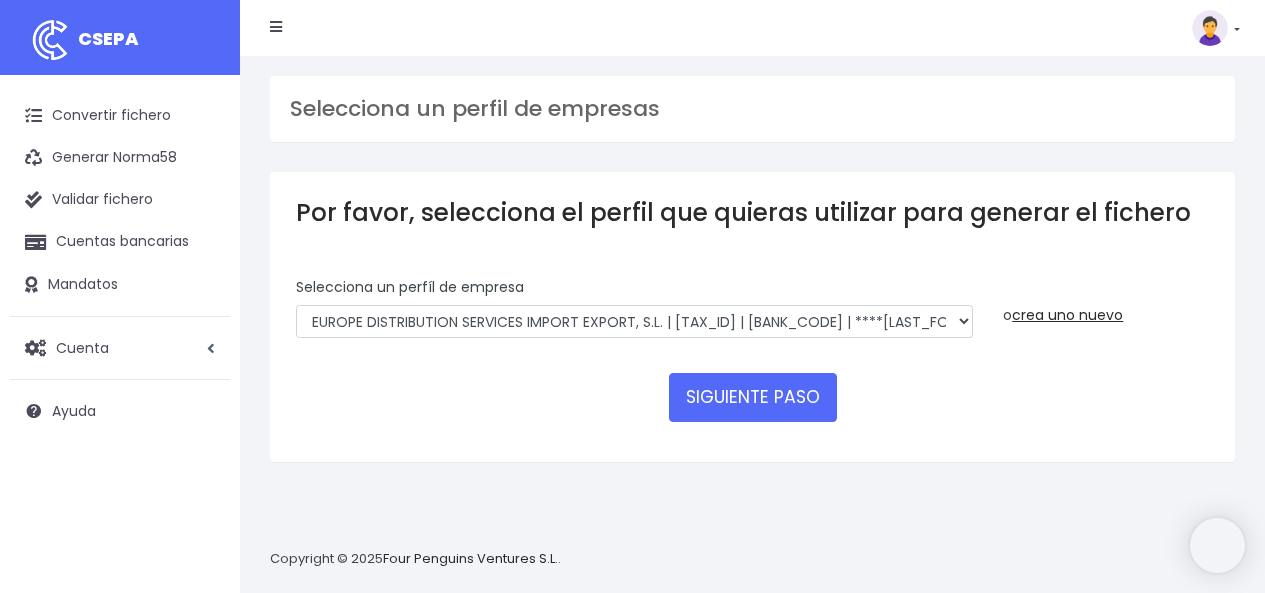 scroll, scrollTop: 0, scrollLeft: 0, axis: both 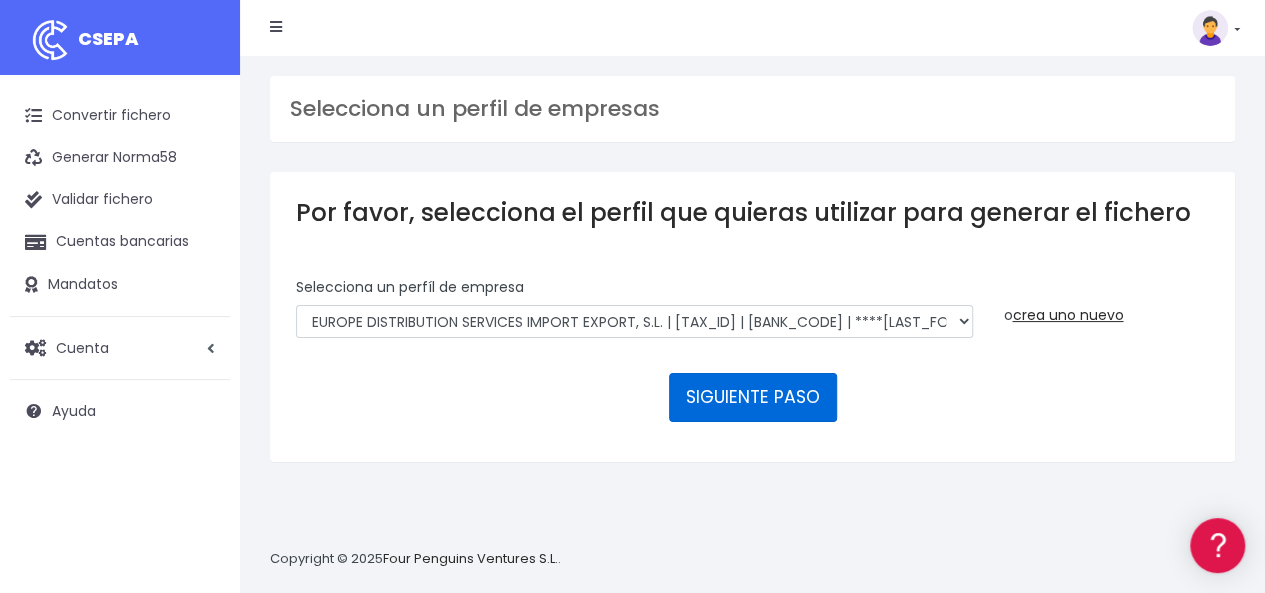 click on "SIGUIENTE PASO" at bounding box center (753, 397) 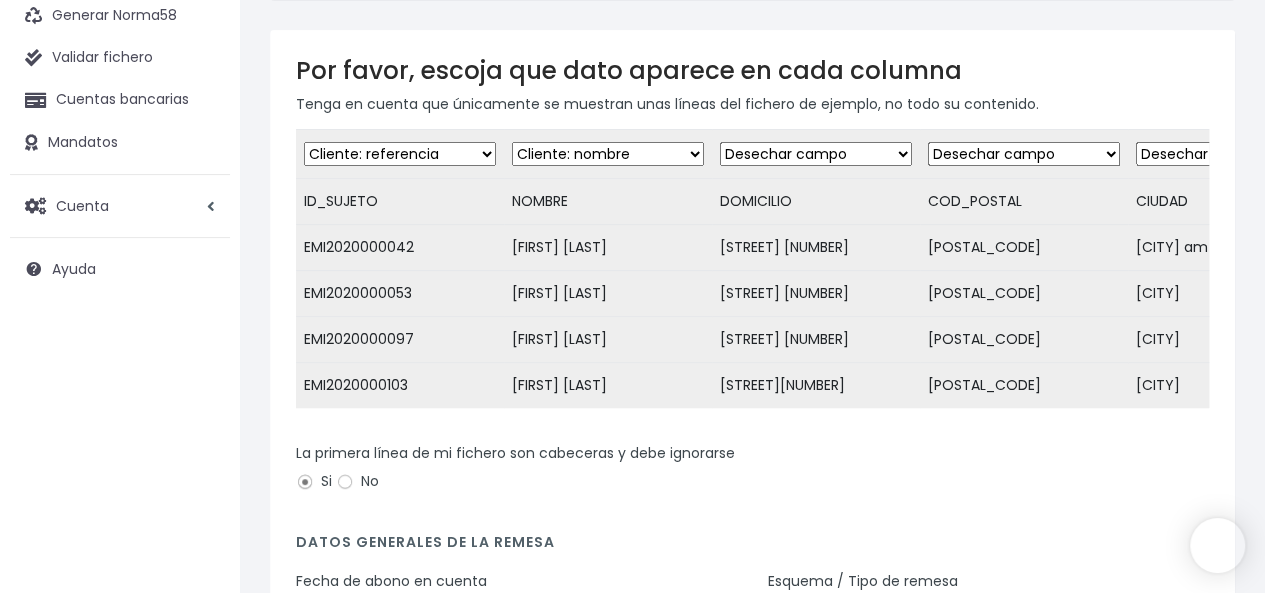 scroll, scrollTop: 200, scrollLeft: 0, axis: vertical 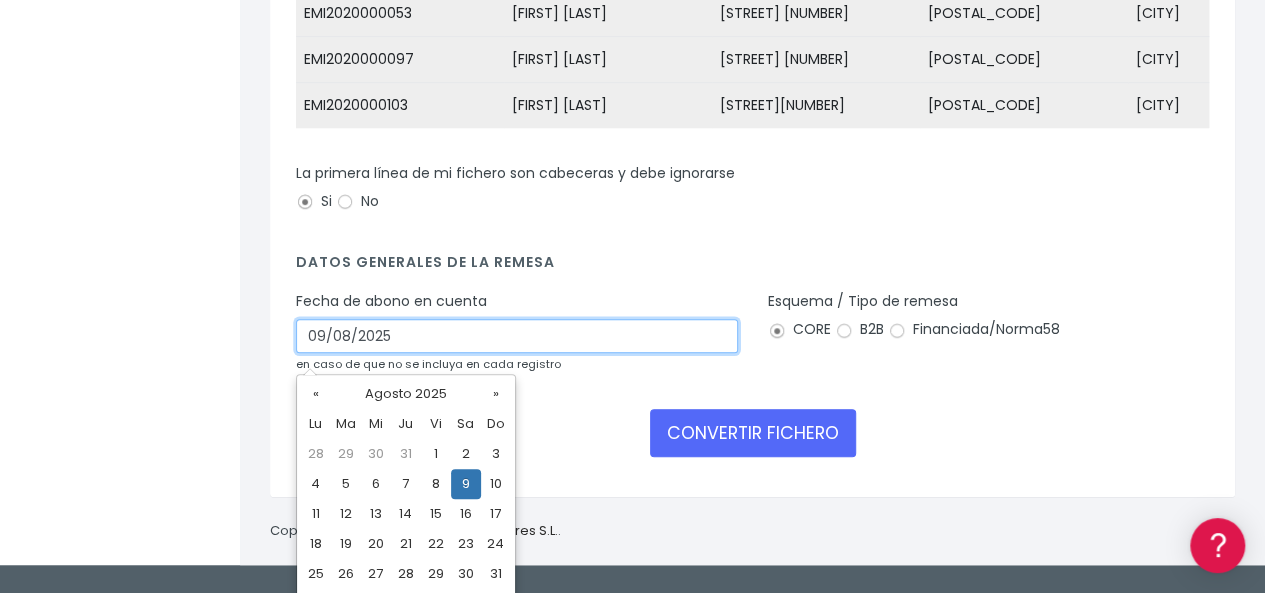 click on "09/08/2025" at bounding box center [517, 336] 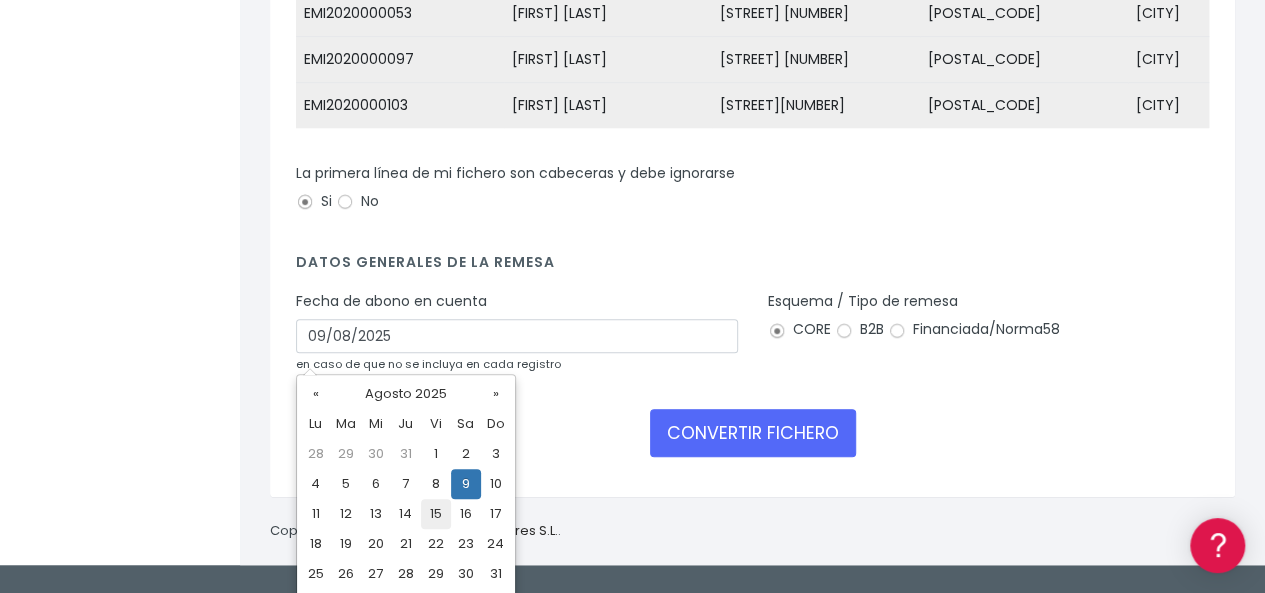 click on "15" at bounding box center [436, 514] 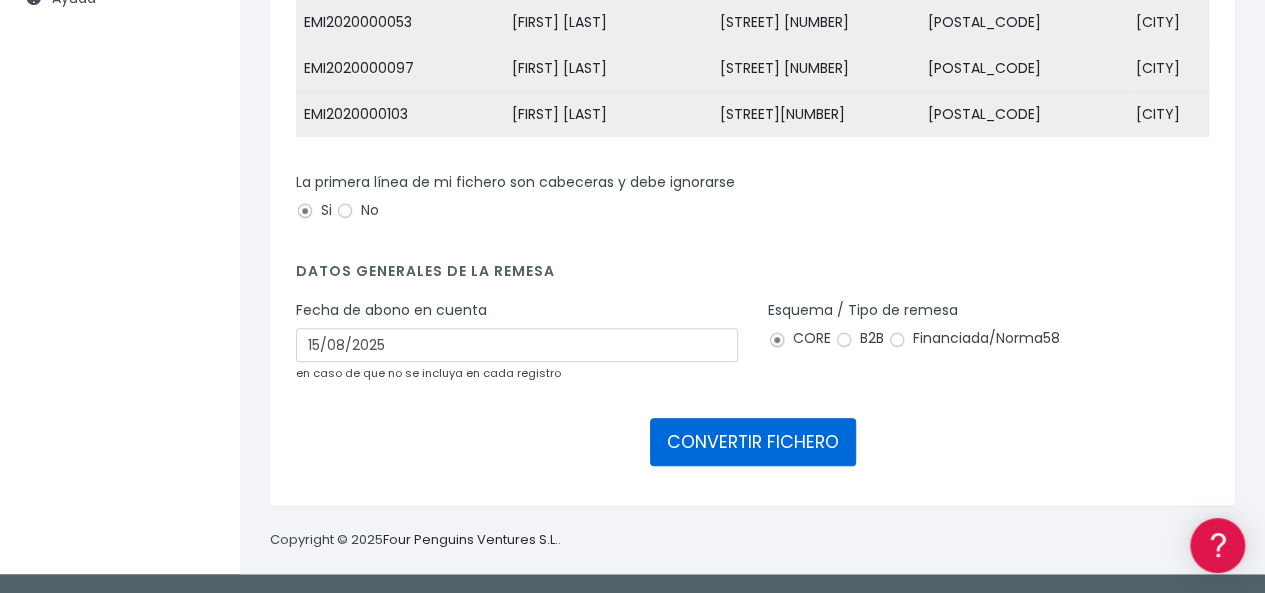 click on "CONVERTIR FICHERO" at bounding box center (753, 442) 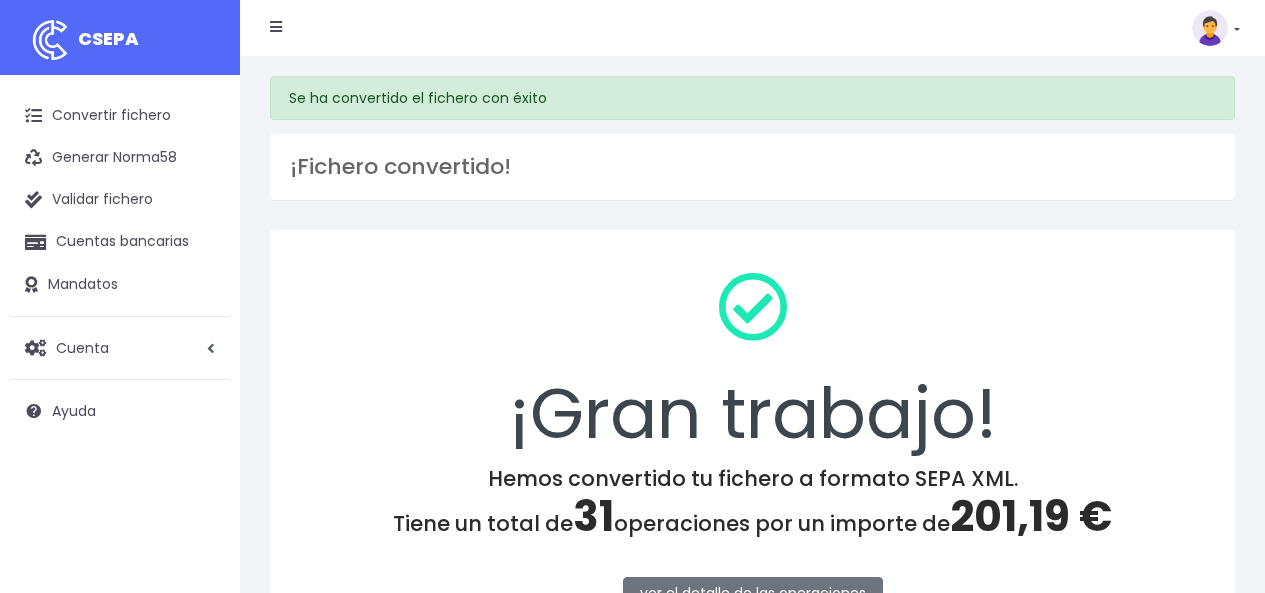 scroll, scrollTop: 0, scrollLeft: 0, axis: both 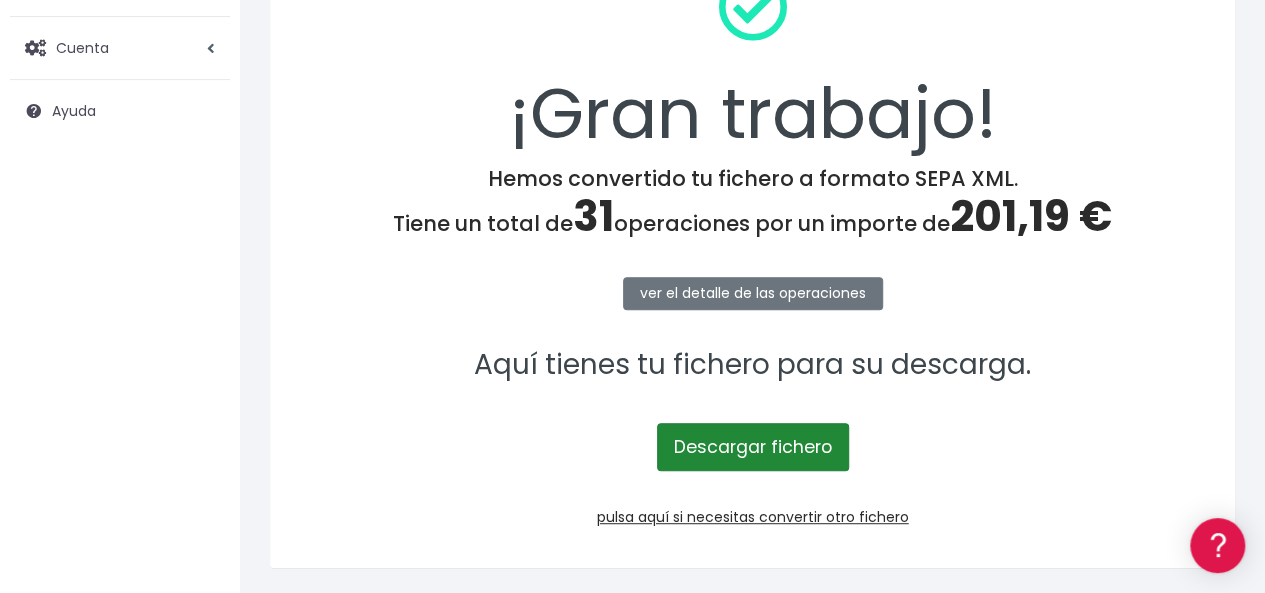 click on "Descargar fichero" at bounding box center (753, 447) 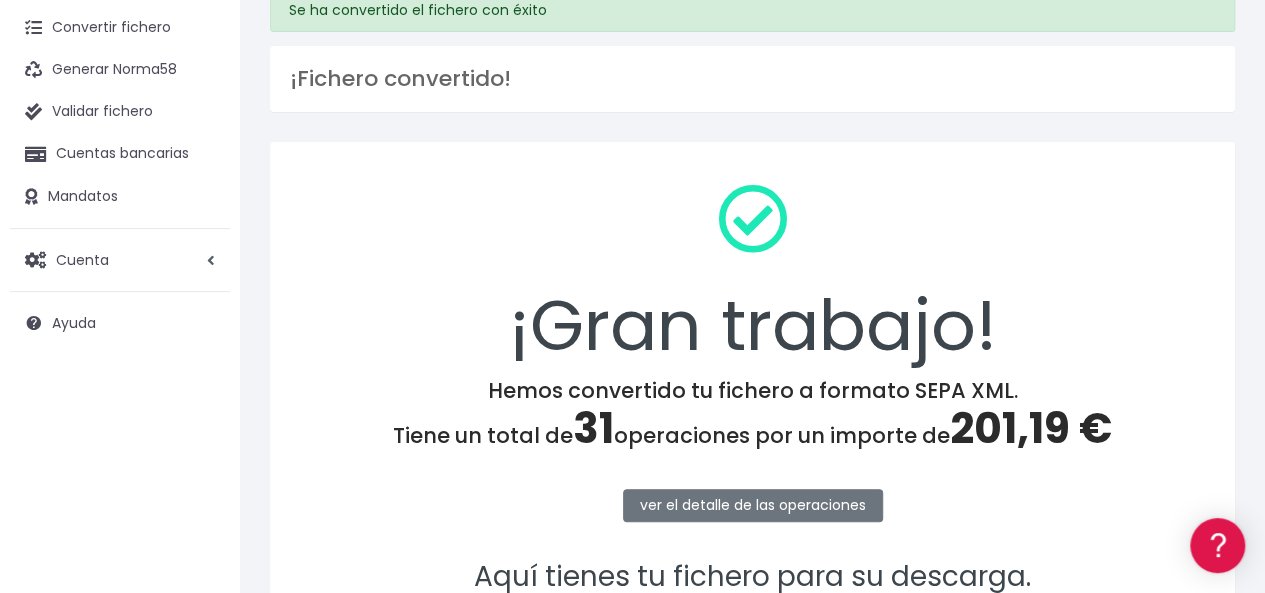 scroll, scrollTop: 0, scrollLeft: 0, axis: both 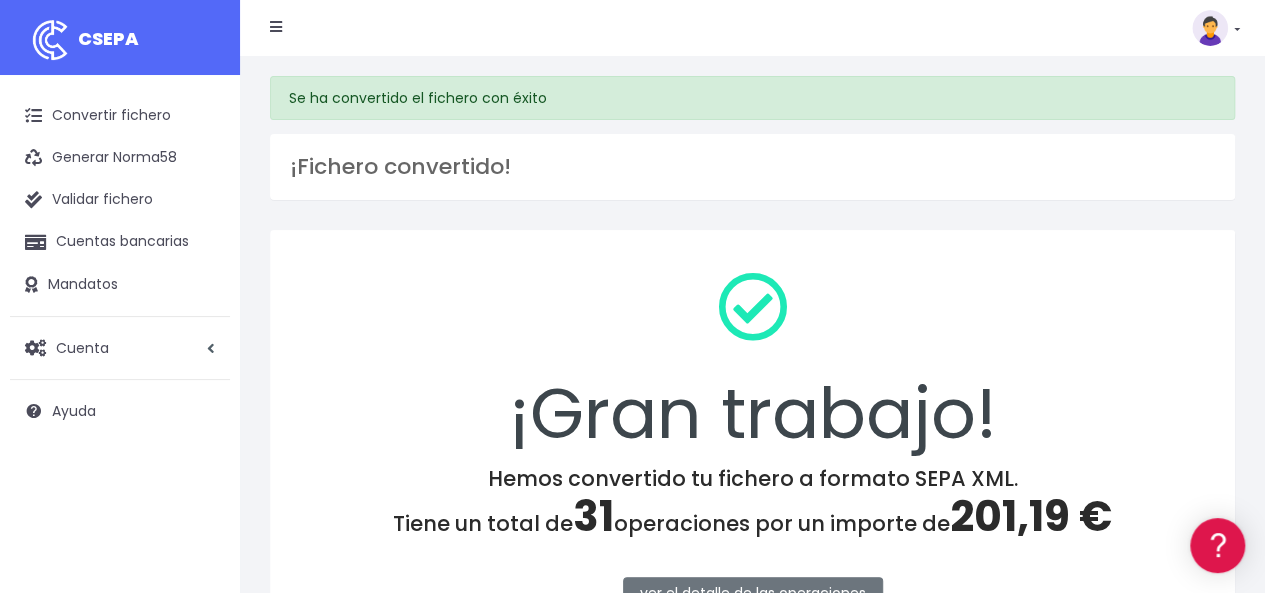 drag, startPoint x: 1251, startPoint y: 0, endPoint x: 744, endPoint y: 159, distance: 531.34735 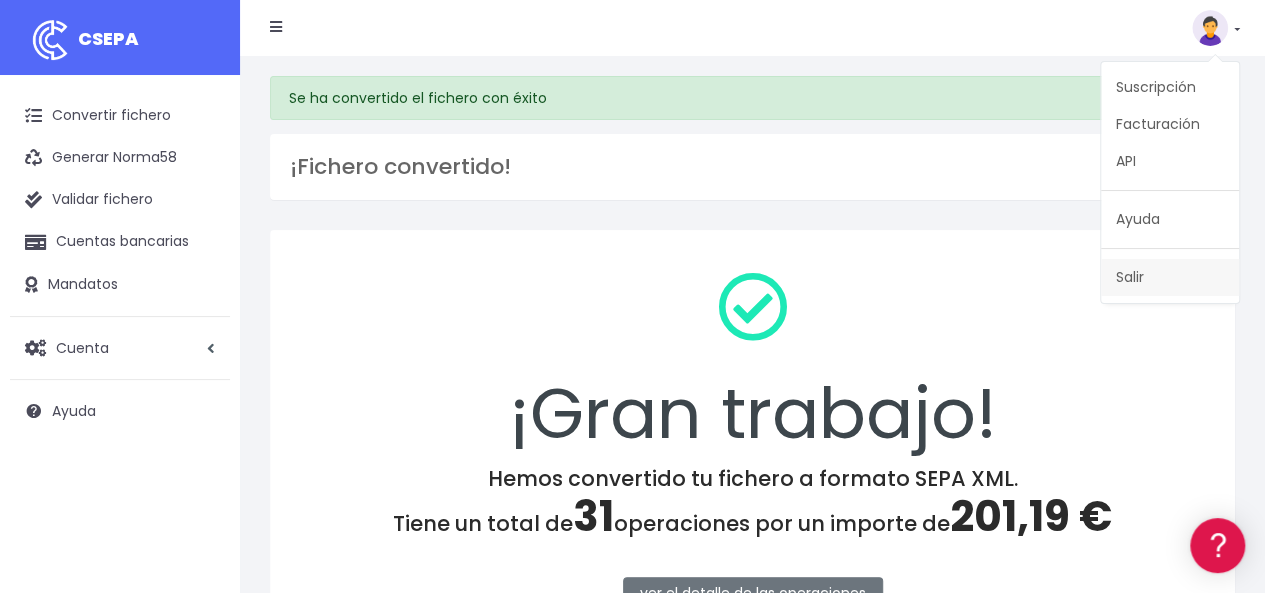 click on "Salir" at bounding box center (1170, 277) 